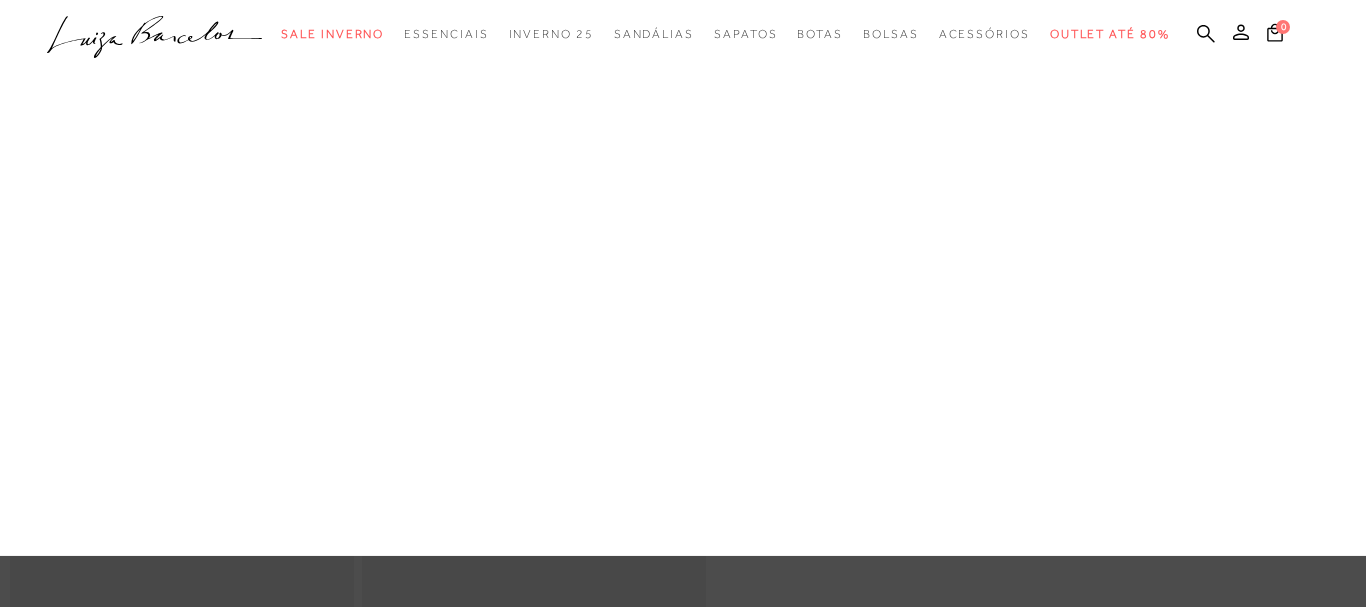 scroll, scrollTop: 0, scrollLeft: 0, axis: both 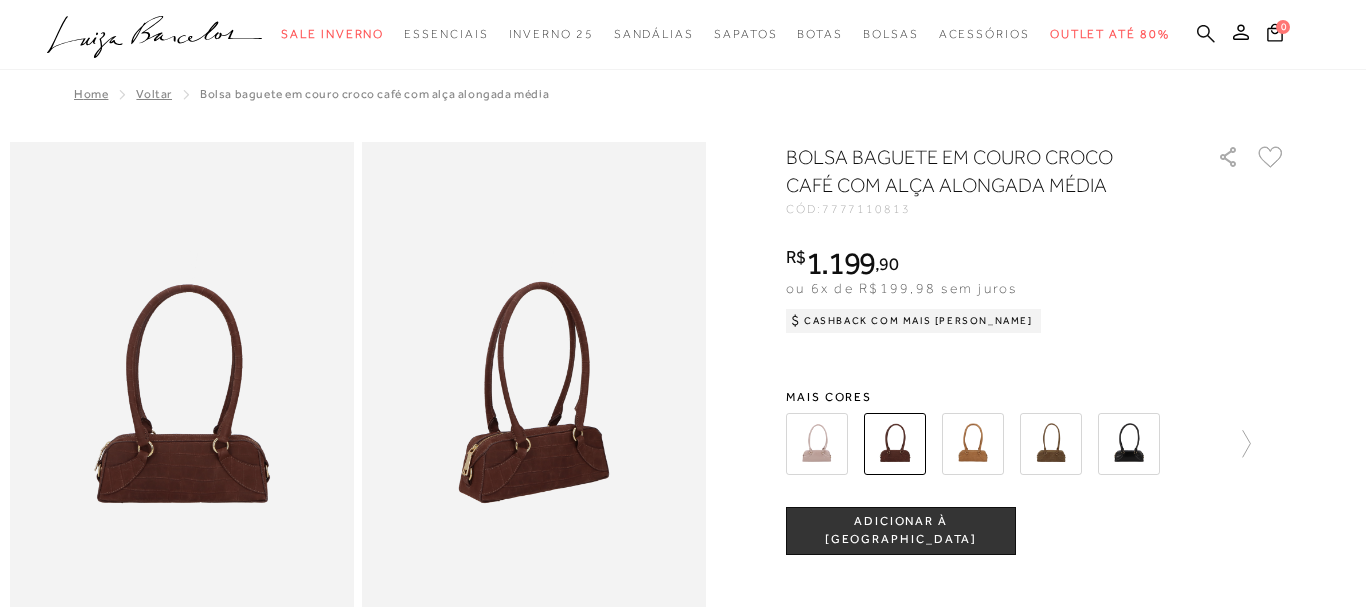 click 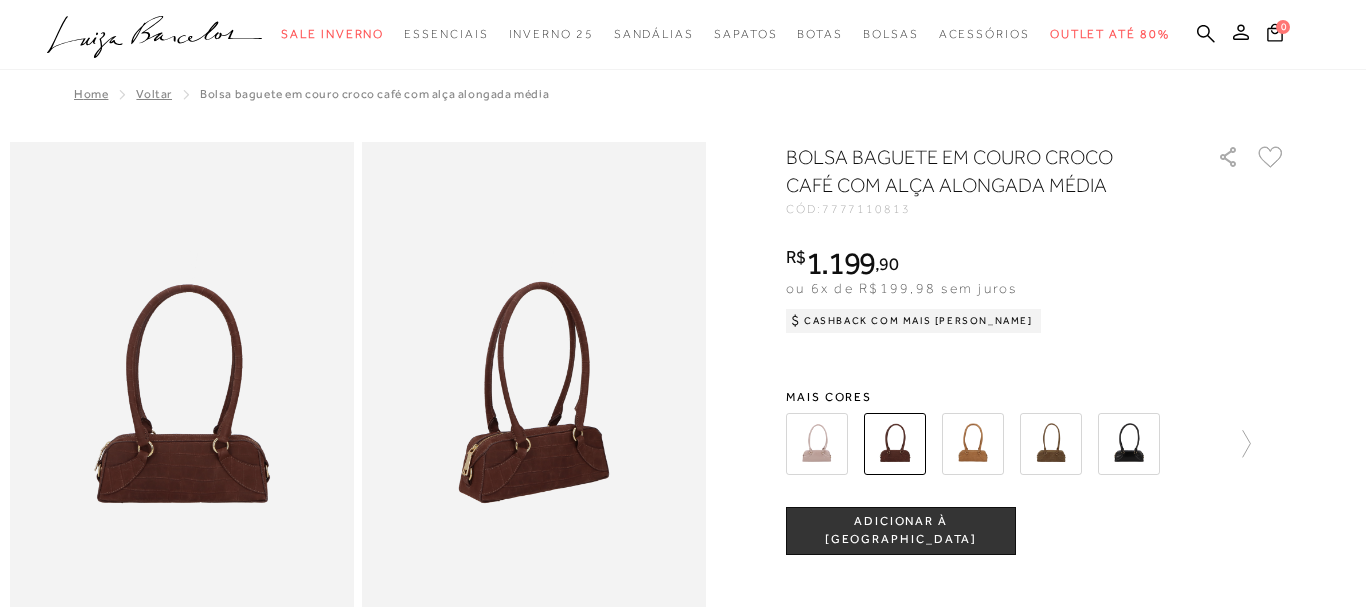 click on ".a{fill-rule:evenodd;}
Sale Inverno
Modelo
Sapatos
[GEOGRAPHIC_DATA]
Mules
[GEOGRAPHIC_DATA]
Acessórios Mule" at bounding box center [668, 34] 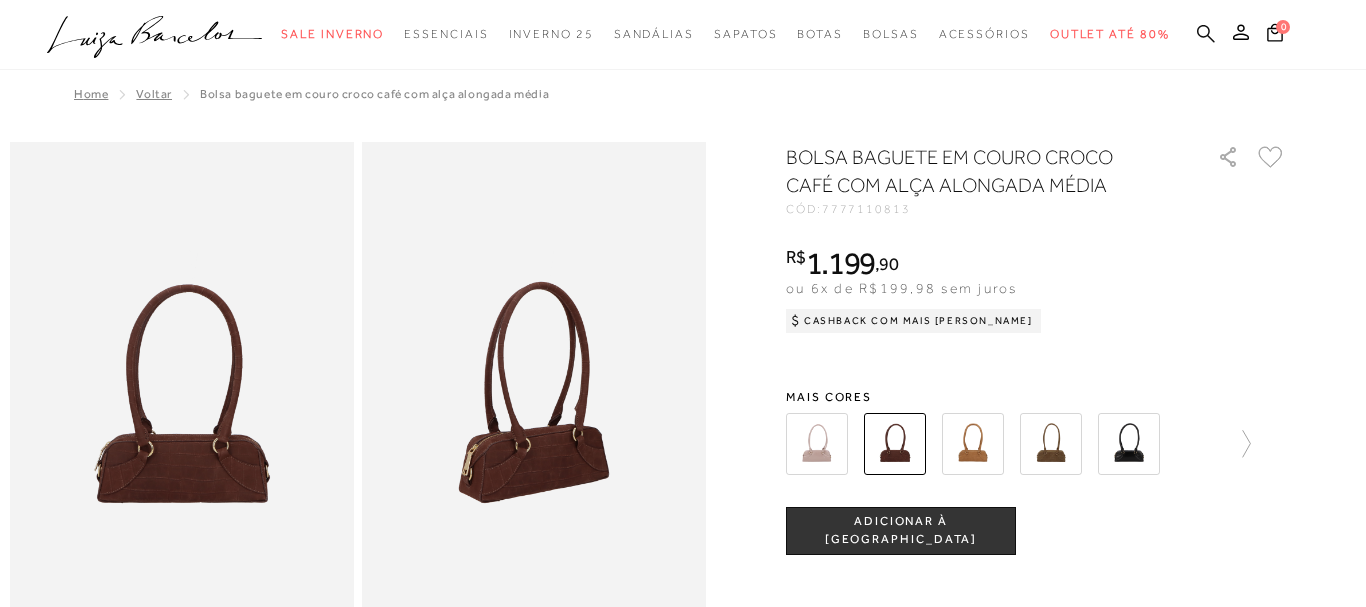 click 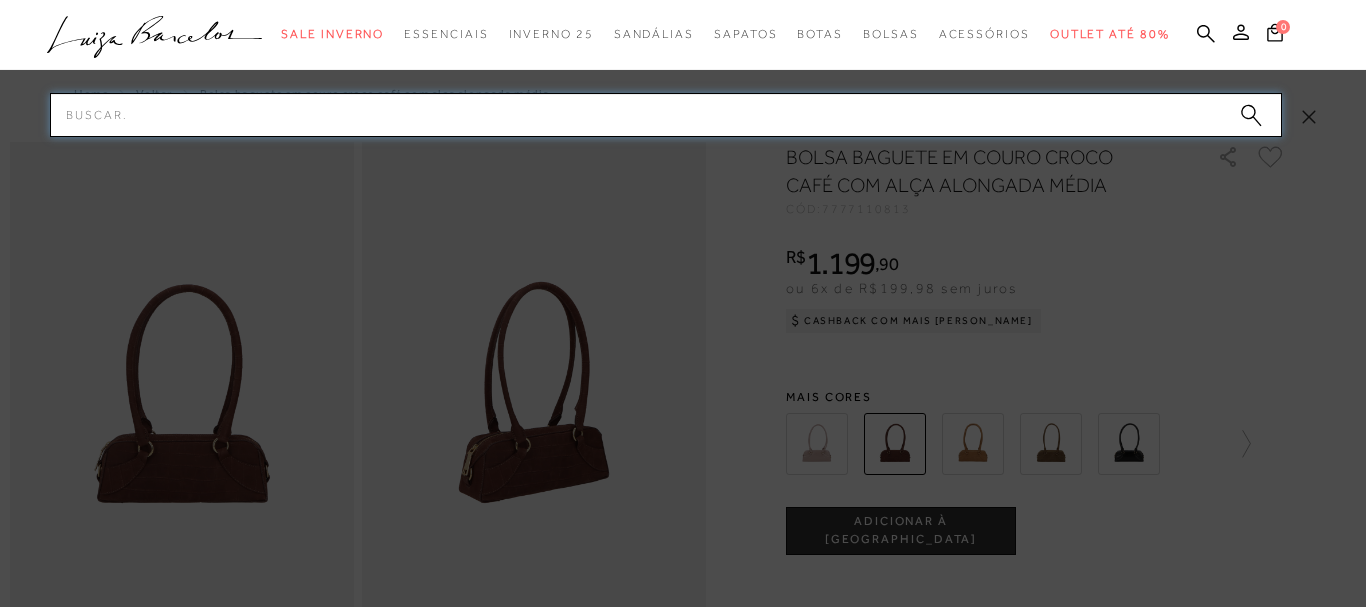 click on "Pesquisar" at bounding box center (666, 115) 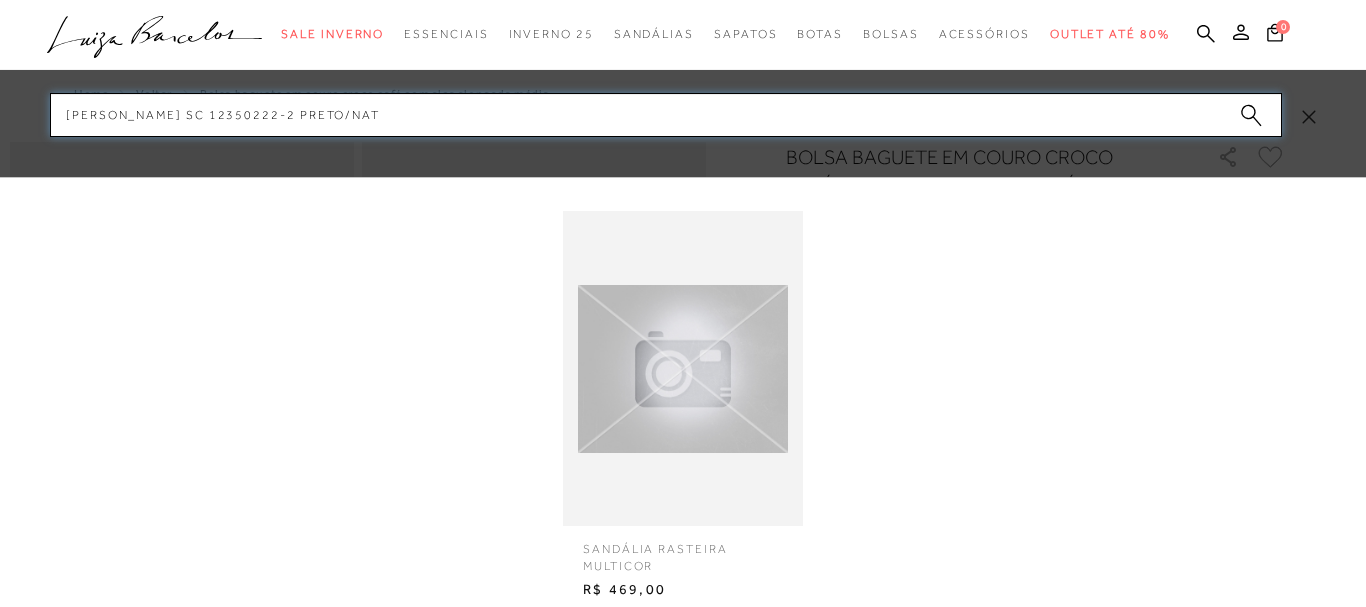 drag, startPoint x: 285, startPoint y: 115, endPoint x: 0, endPoint y: 116, distance: 285.00174 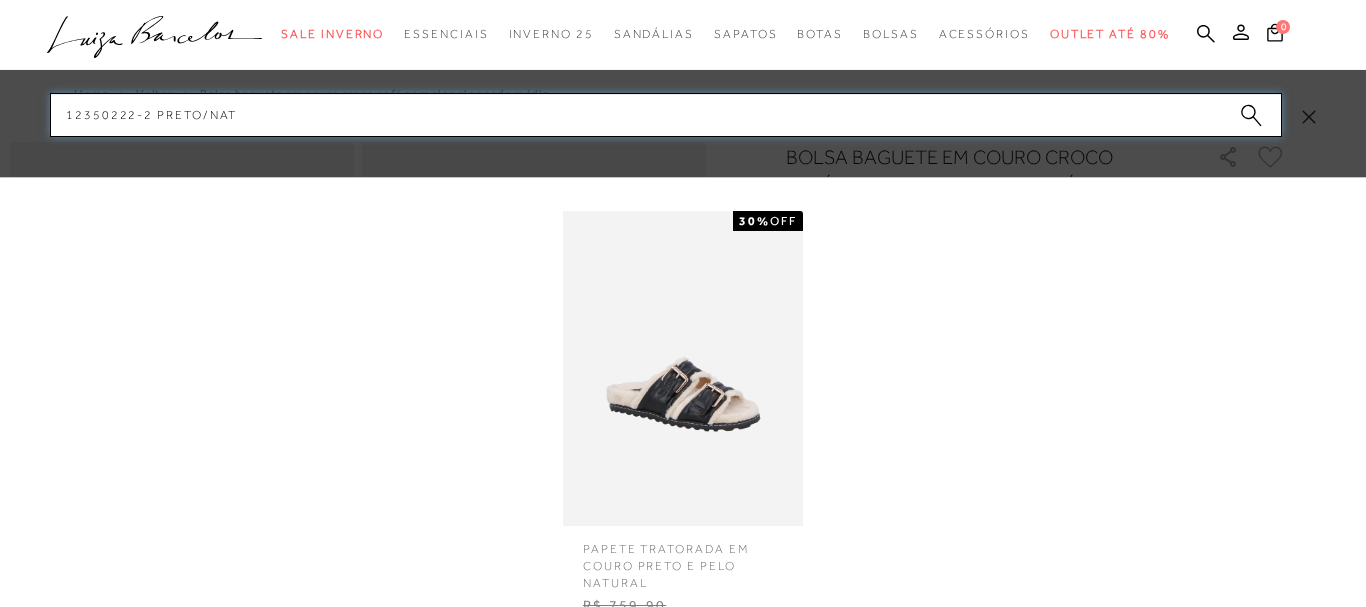 type on "12350222-2 PRETO/NAT" 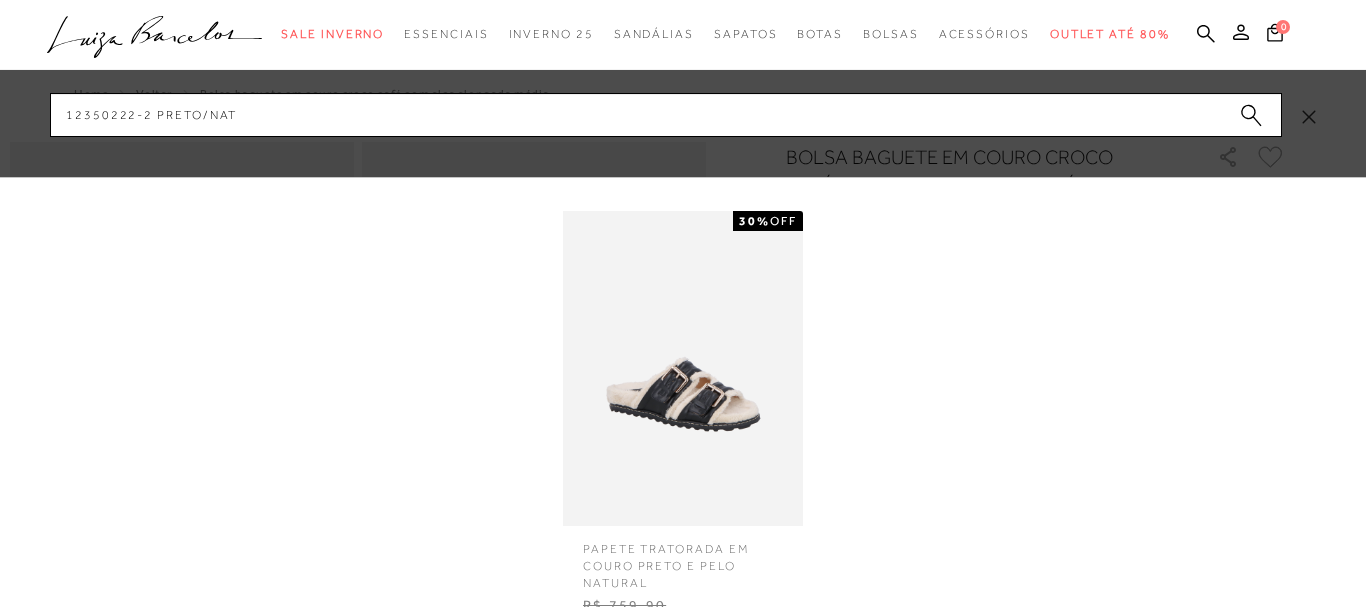click at bounding box center (683, 368) 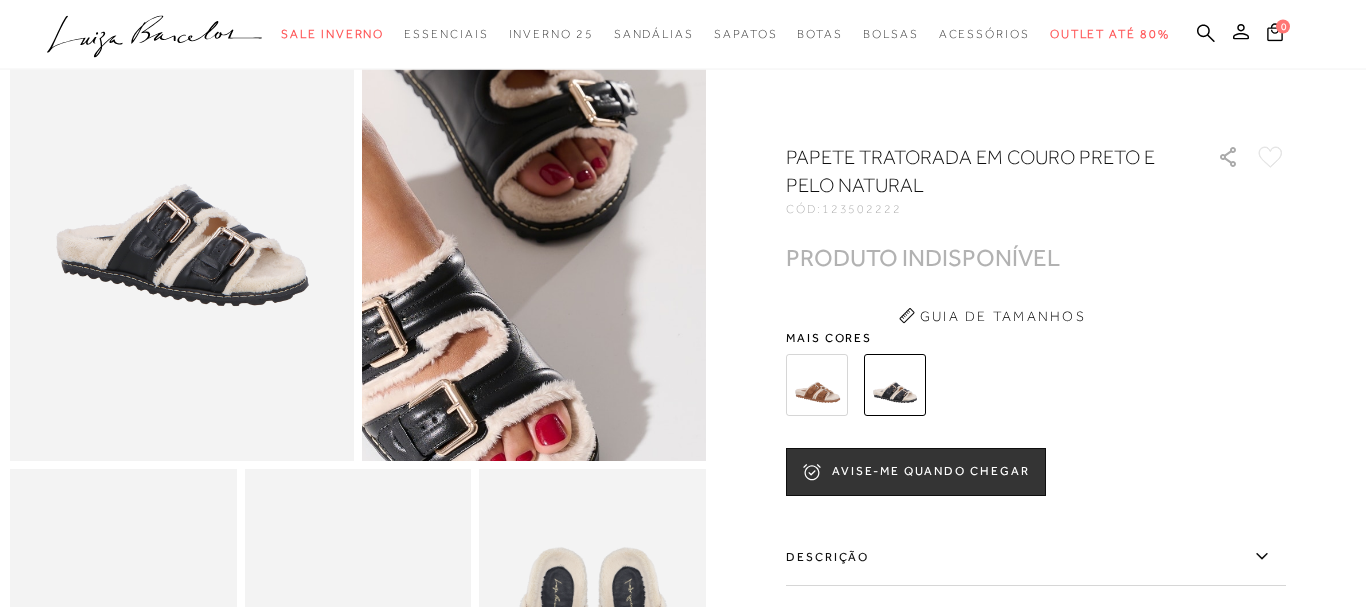 scroll, scrollTop: 199, scrollLeft: 0, axis: vertical 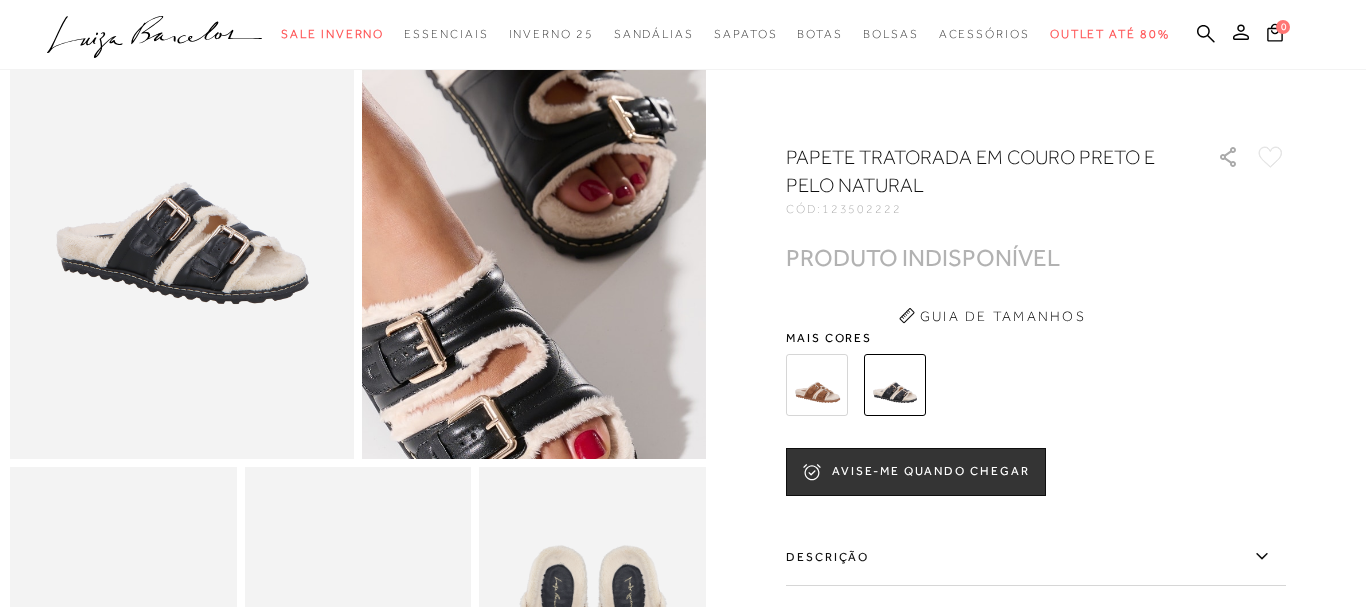 click at bounding box center (483, 145) 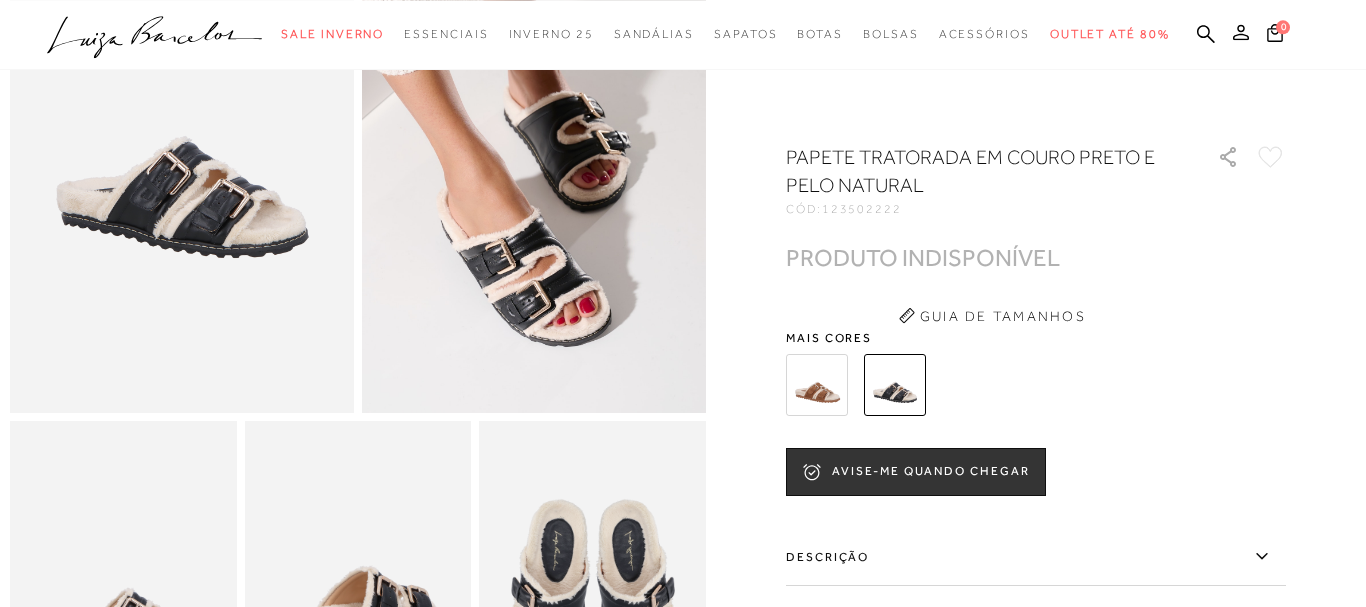 scroll, scrollTop: 199, scrollLeft: 0, axis: vertical 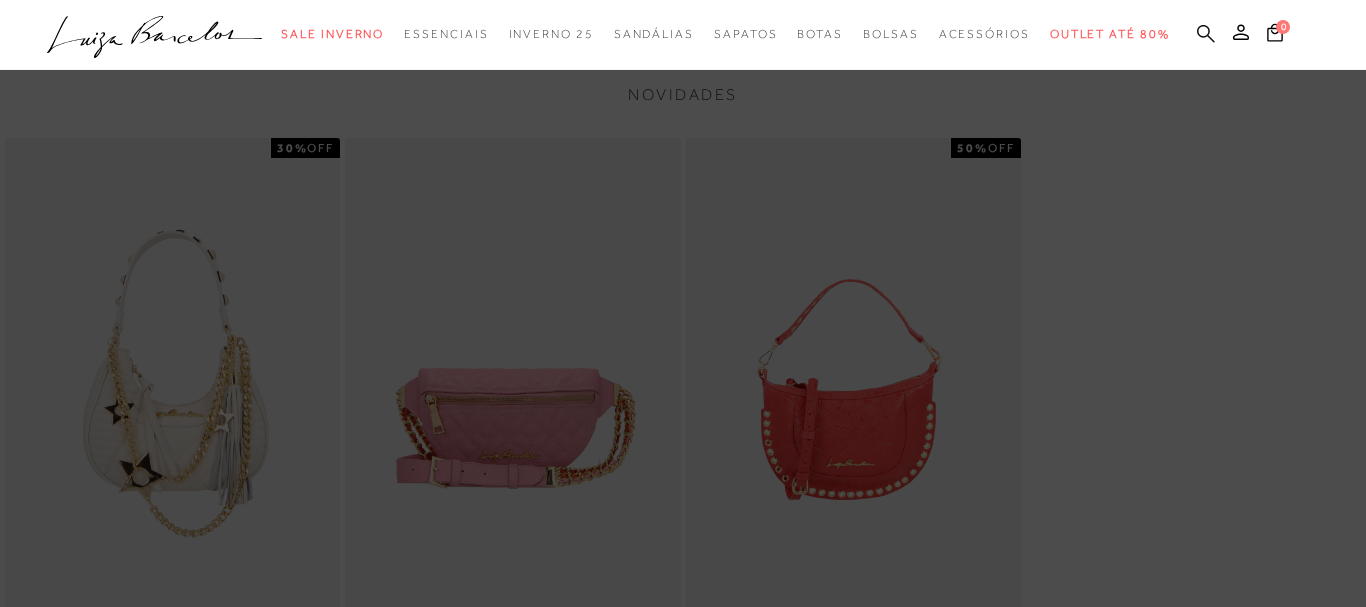 click 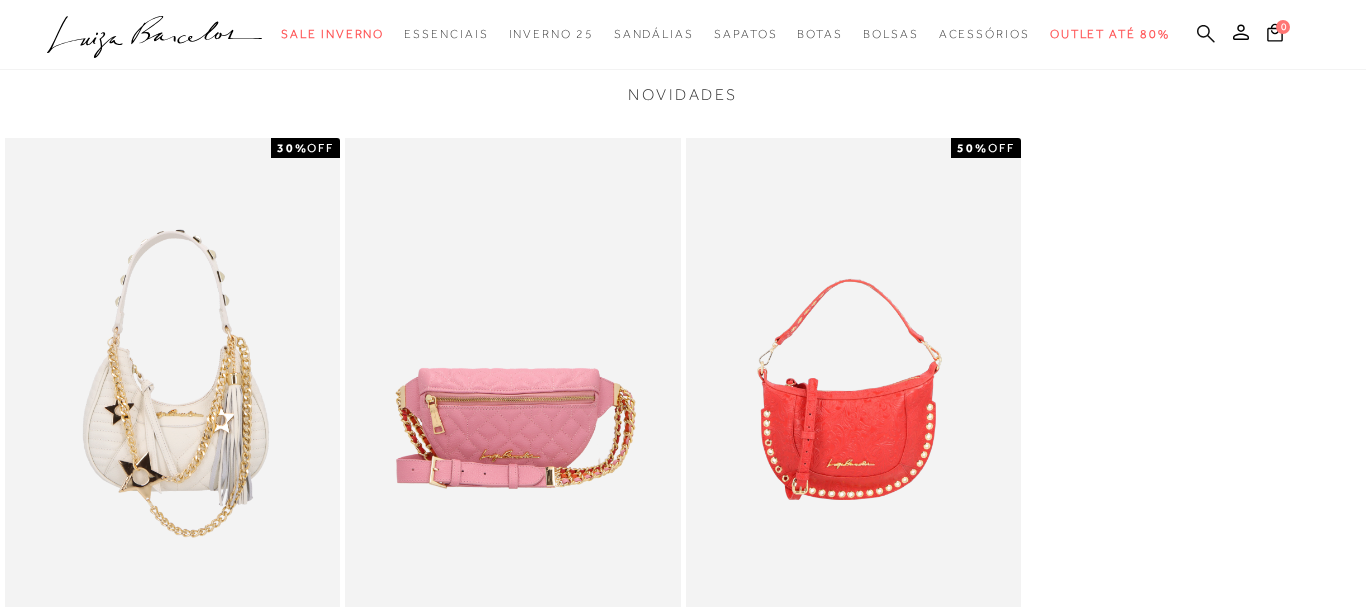 click 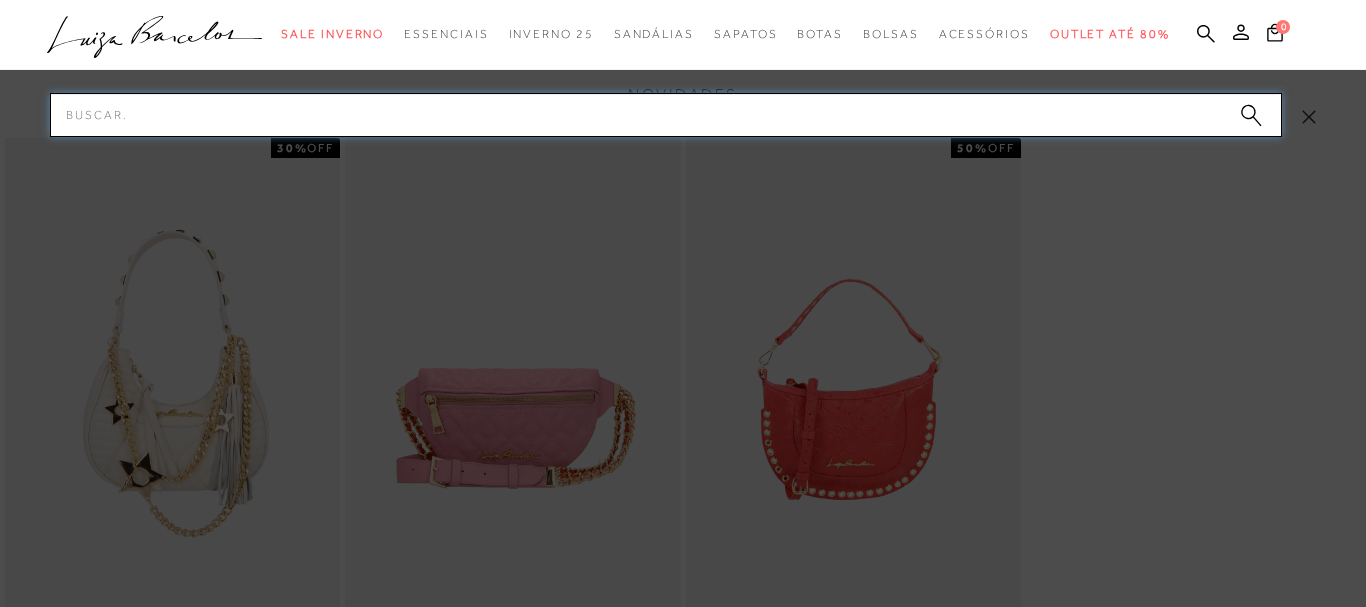 click on "Pesquisar" at bounding box center (666, 115) 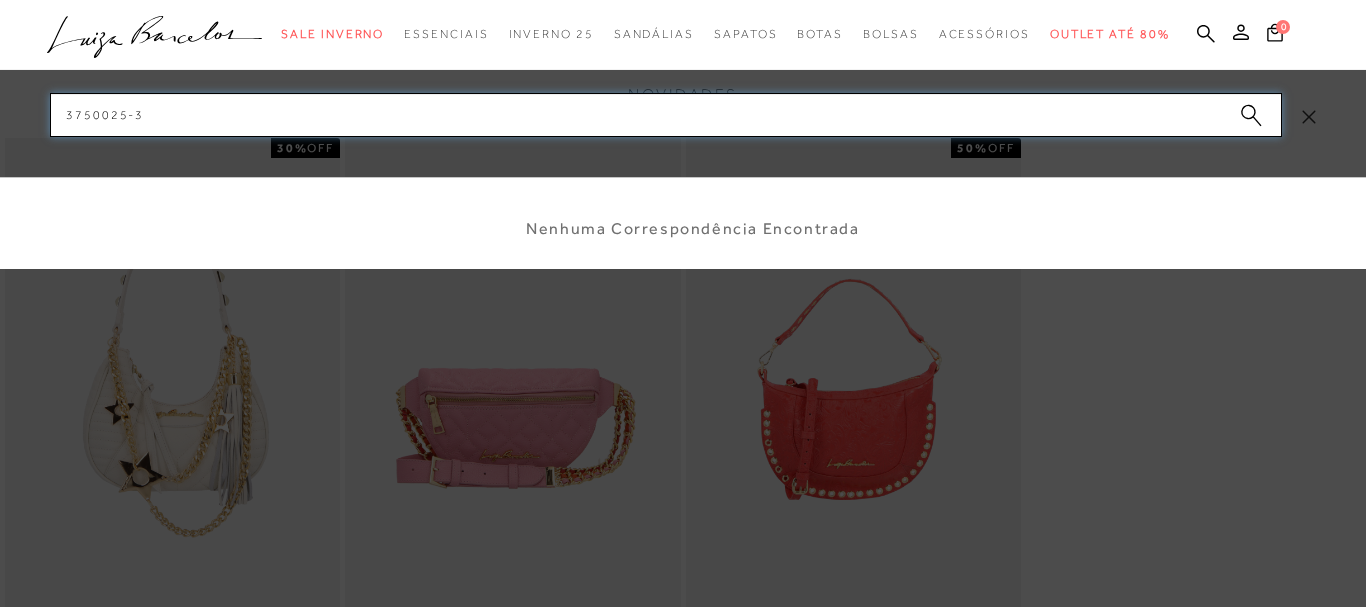 click on "3750025-3" at bounding box center [666, 115] 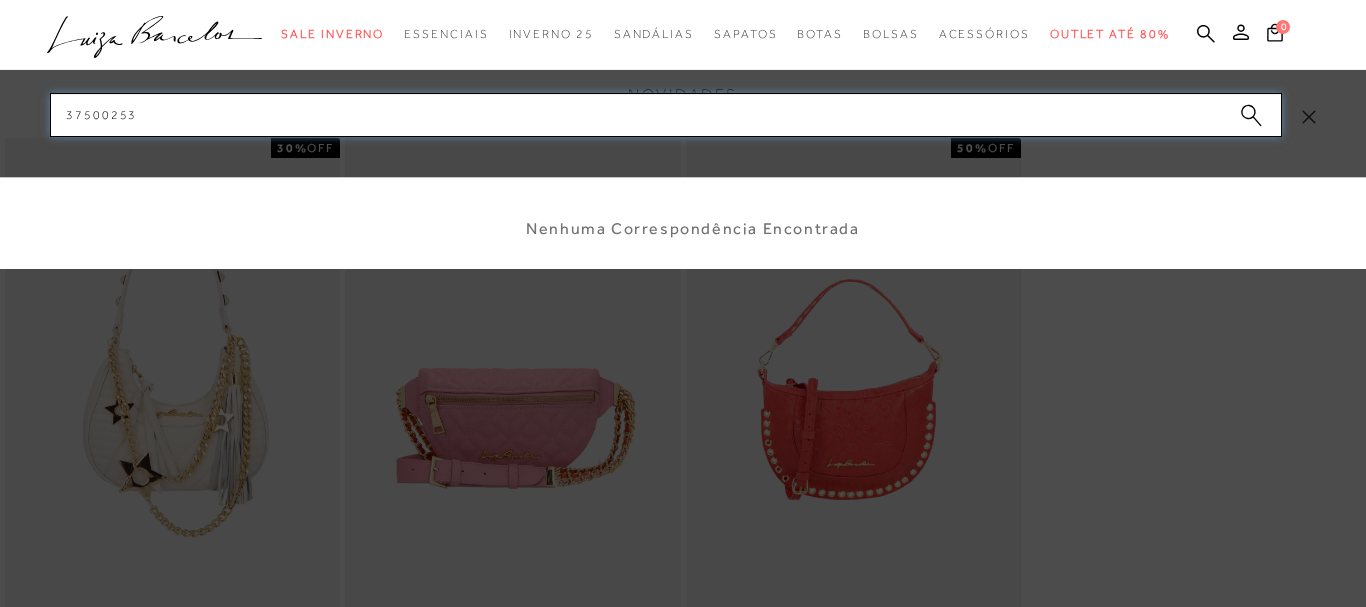 click on "37500253" at bounding box center (666, 115) 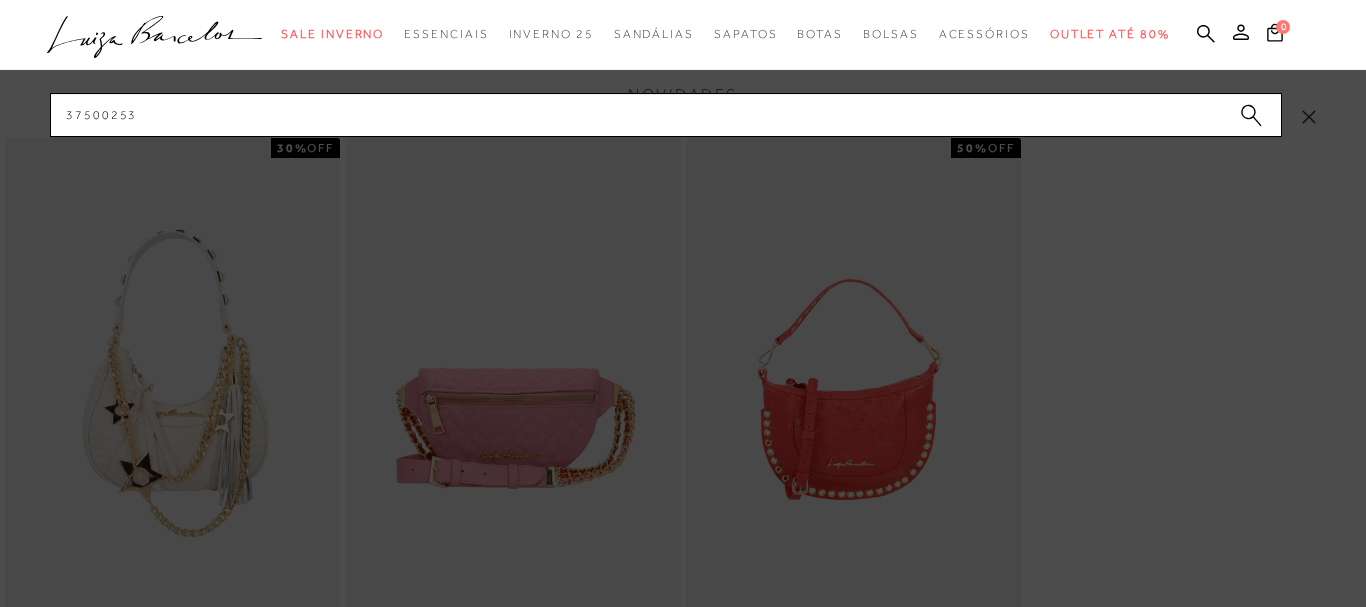 click 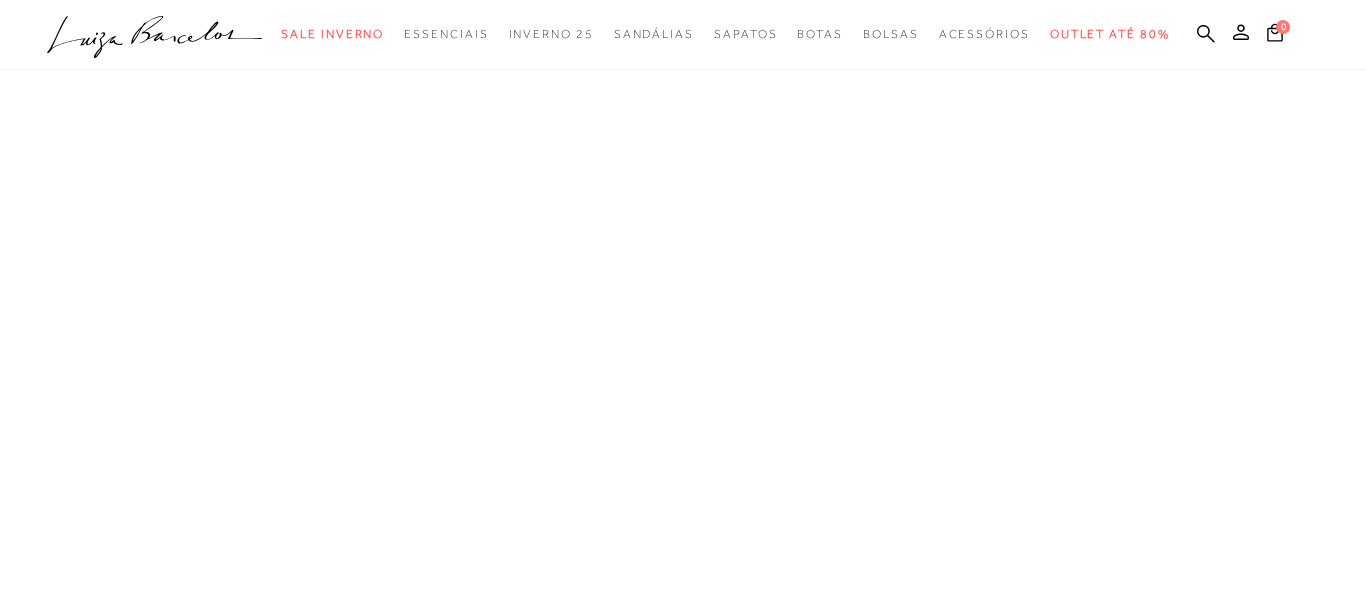 scroll, scrollTop: 0, scrollLeft: 0, axis: both 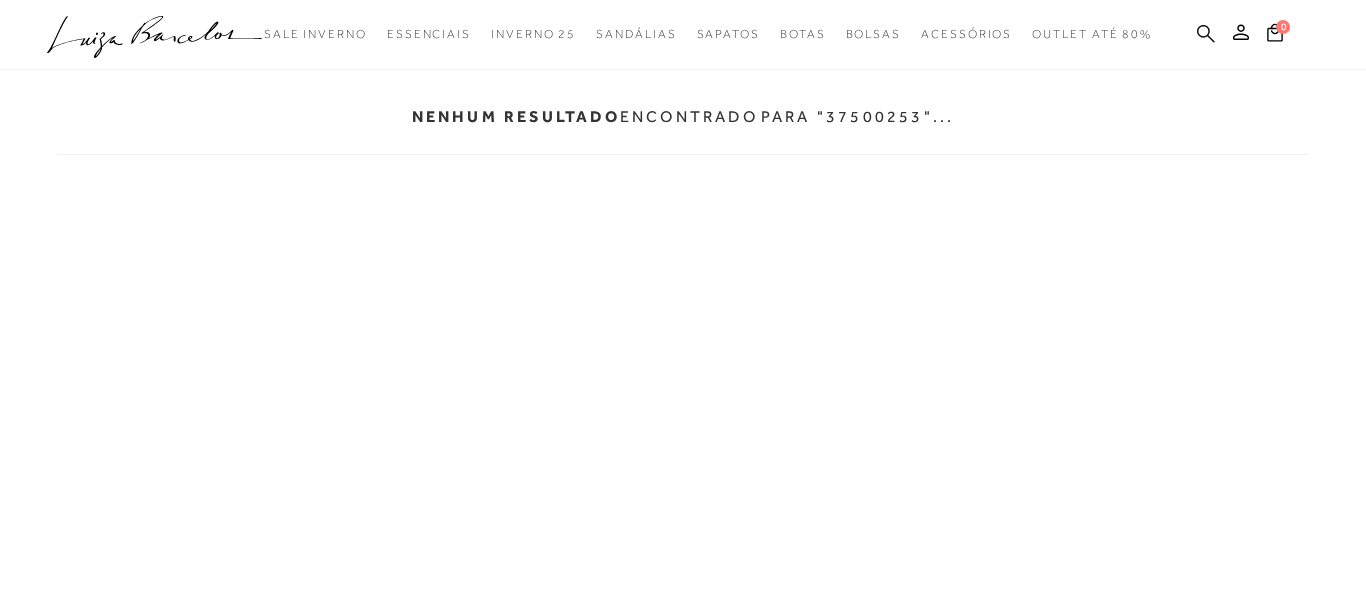 click 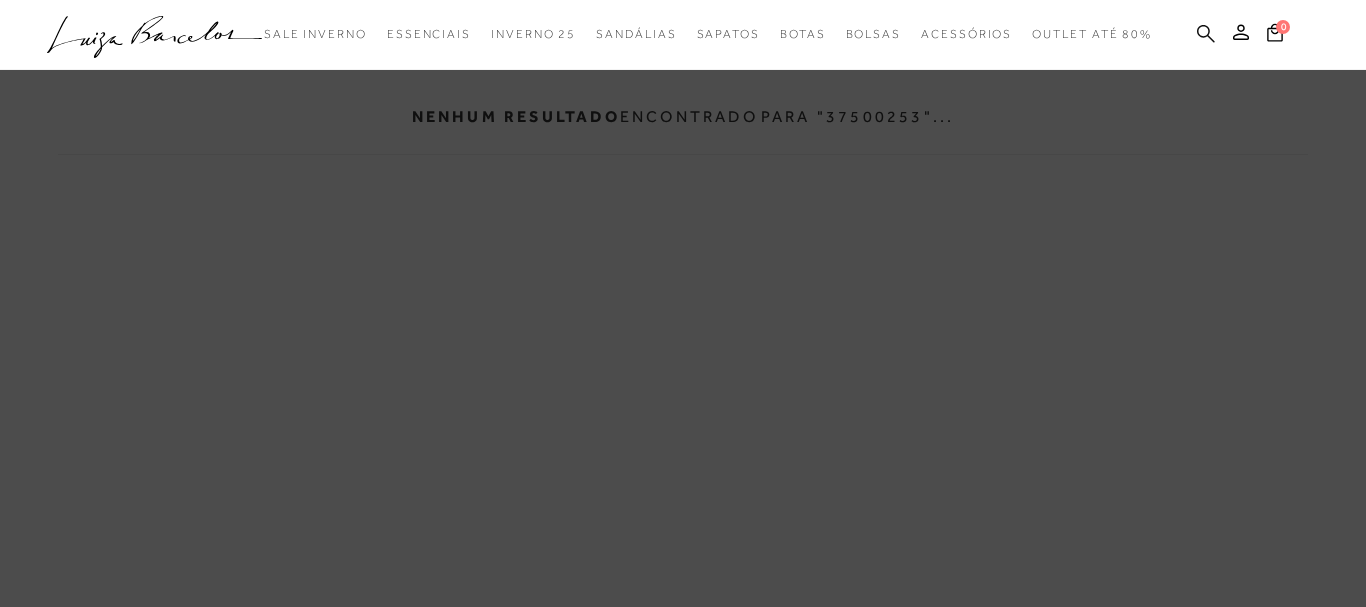 drag, startPoint x: 1225, startPoint y: 31, endPoint x: 1214, endPoint y: 30, distance: 11.045361 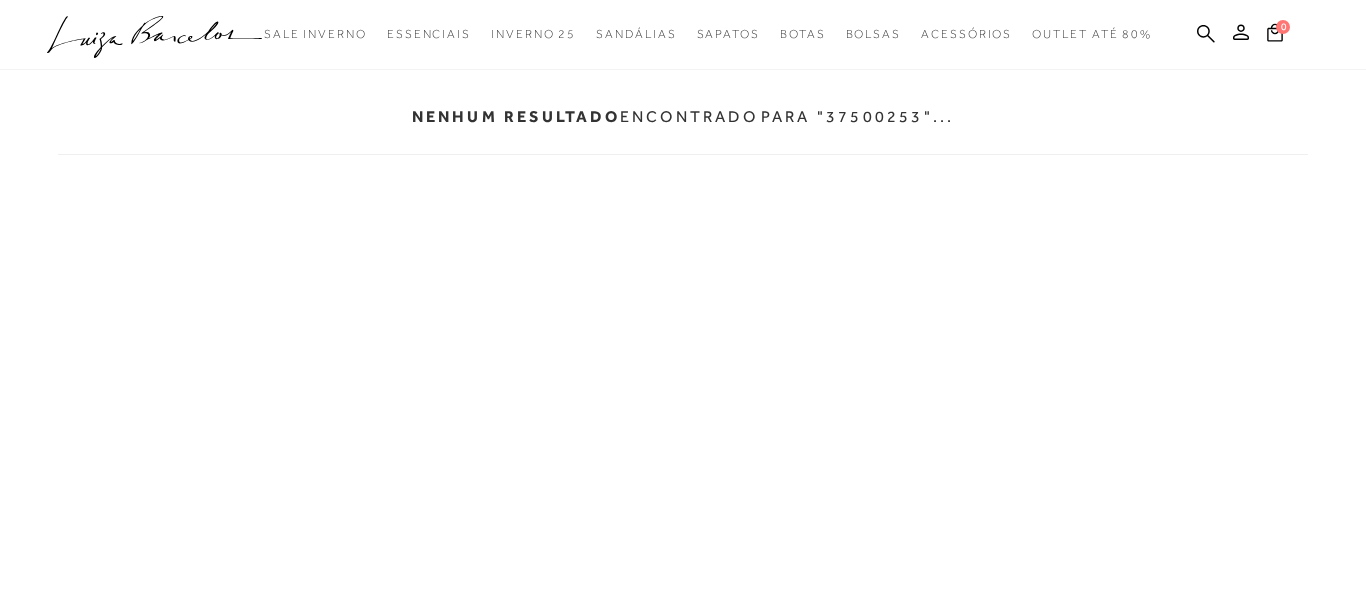 drag, startPoint x: 1214, startPoint y: 30, endPoint x: 1195, endPoint y: 33, distance: 19.235384 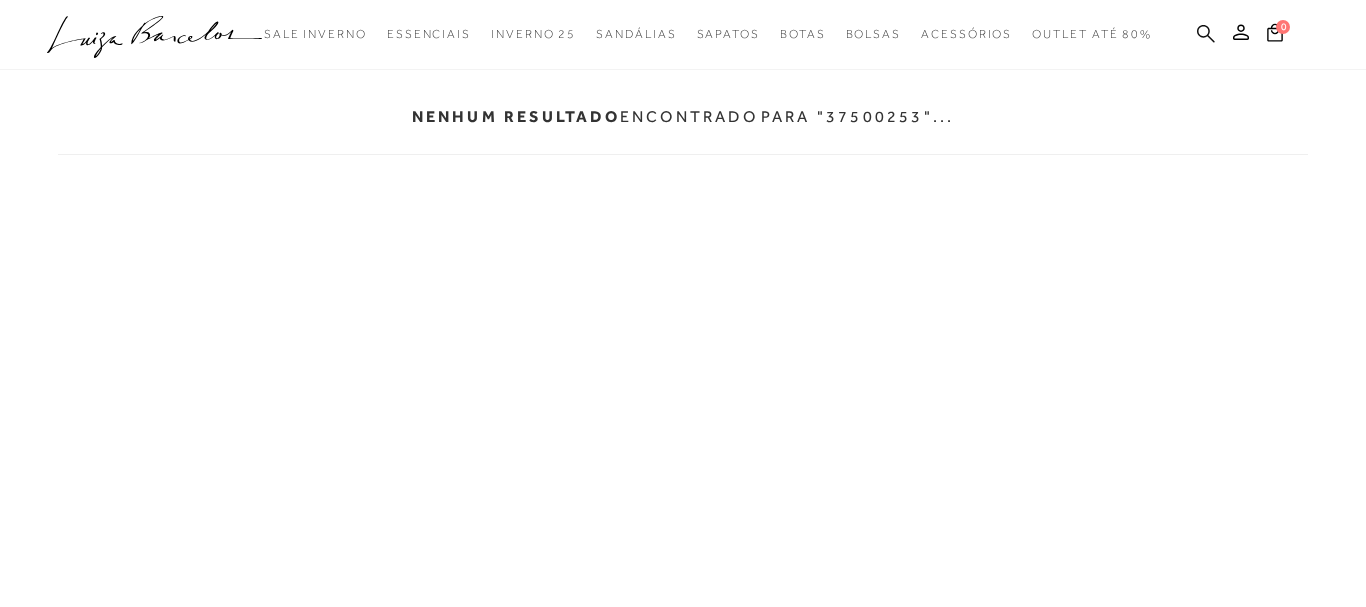click 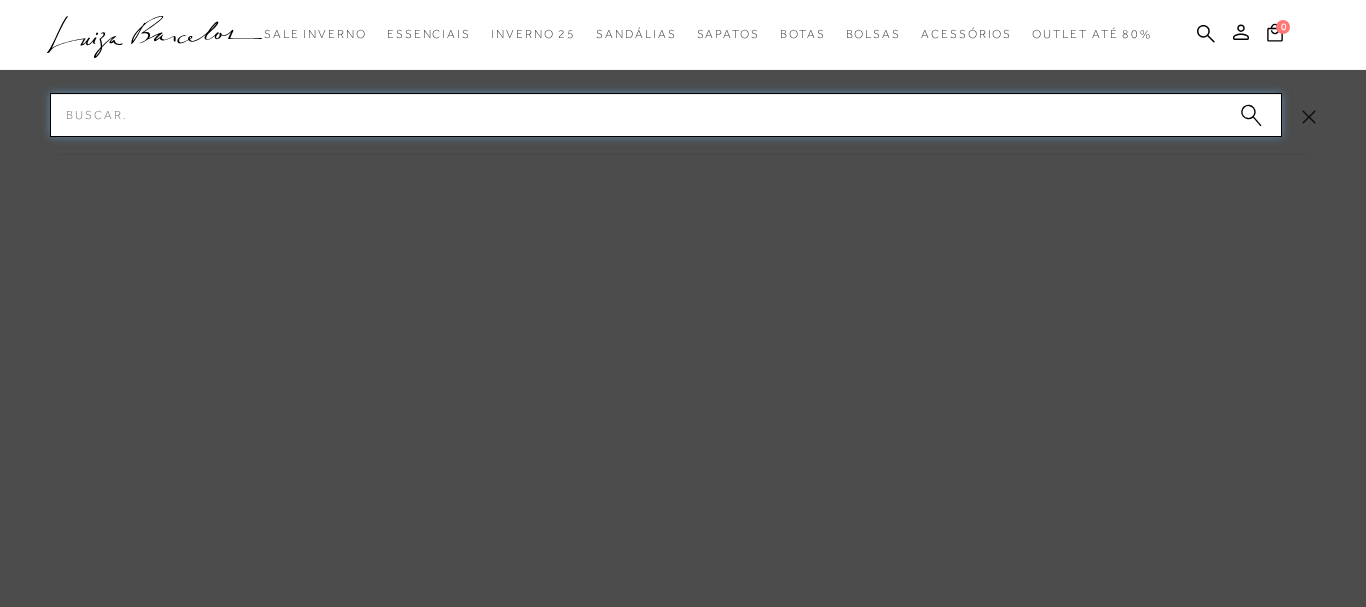 click on "Pesquisar" at bounding box center (666, 115) 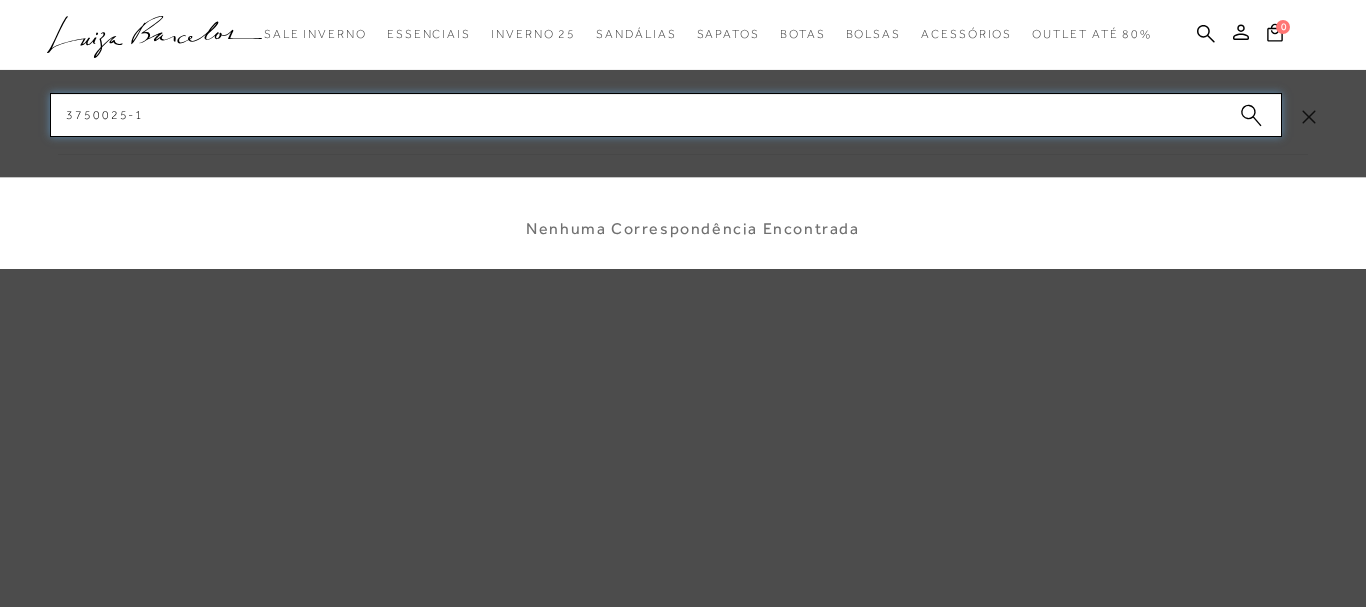 click on "3750025-1" at bounding box center (666, 115) 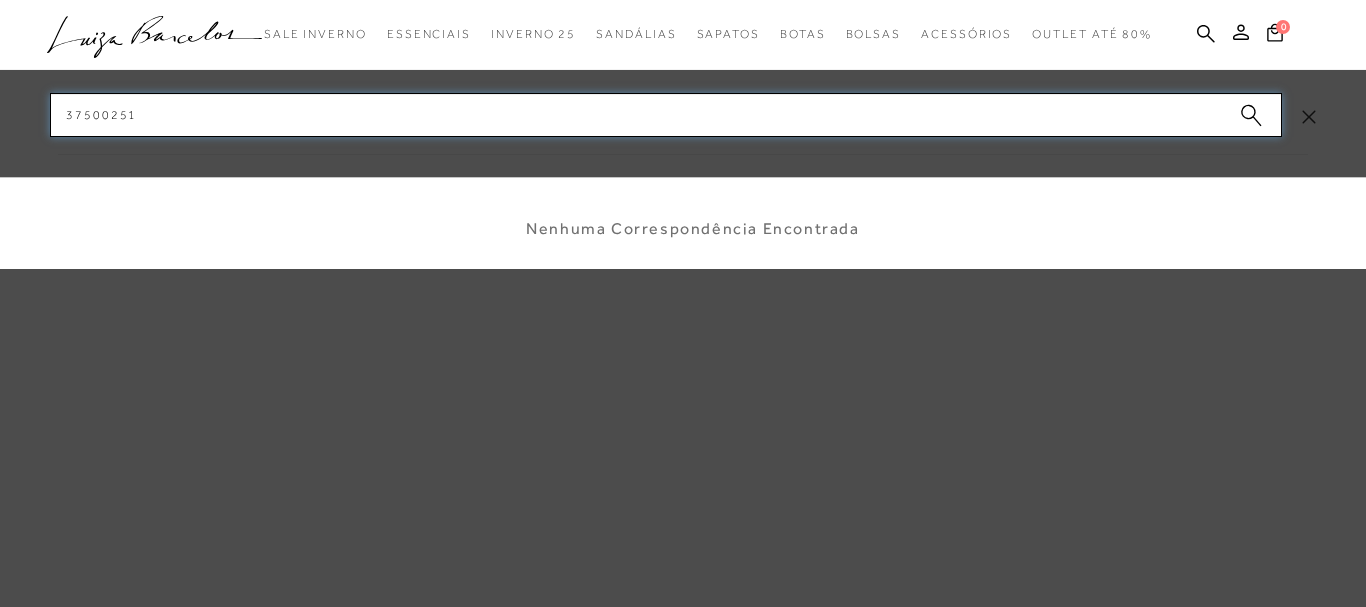 click on "37500251" at bounding box center [666, 115] 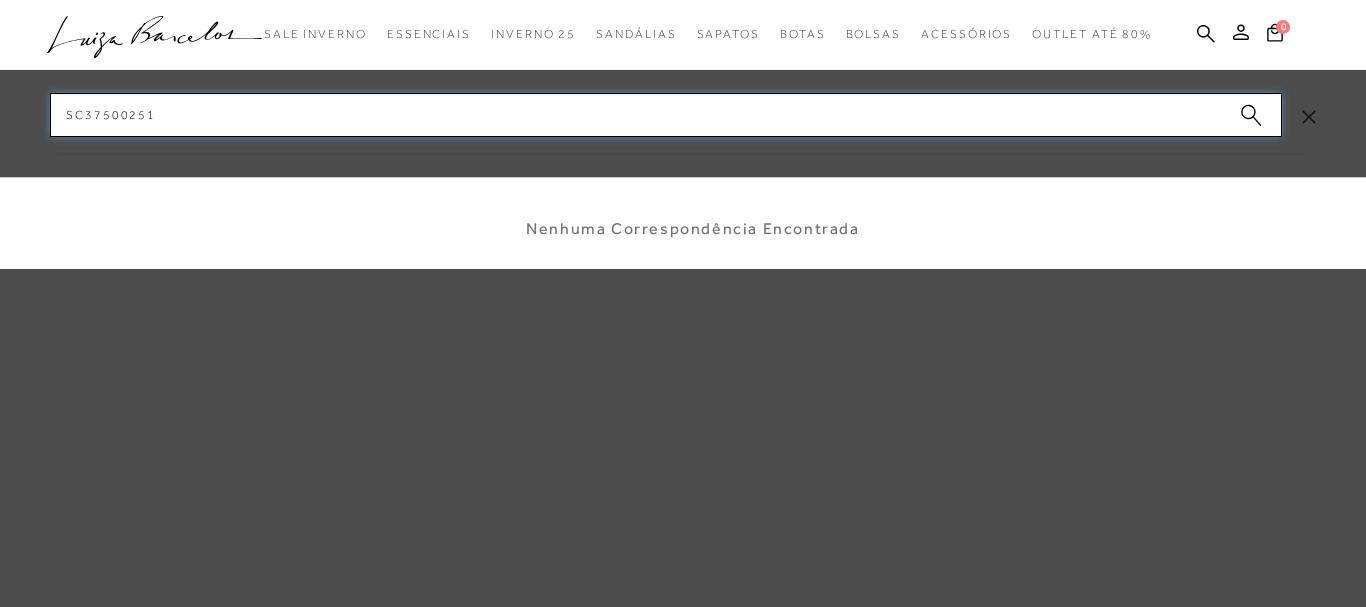 type on "sc 37500251" 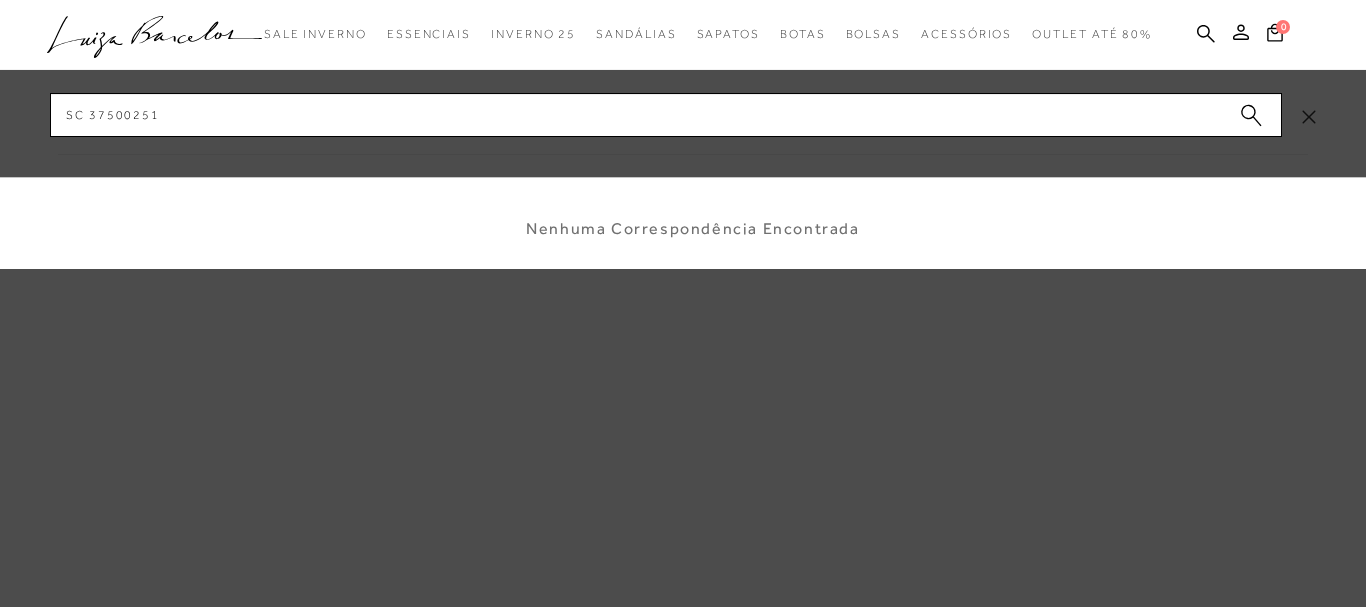 type 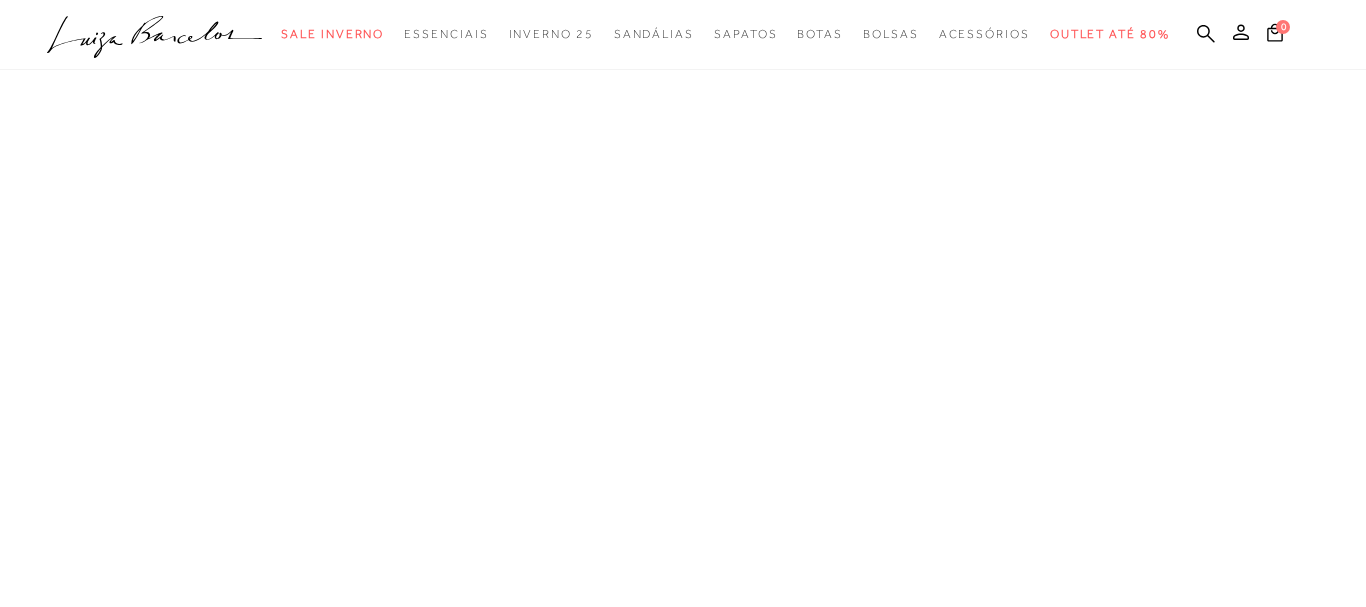 click on ".a{fill-rule:evenodd;}" 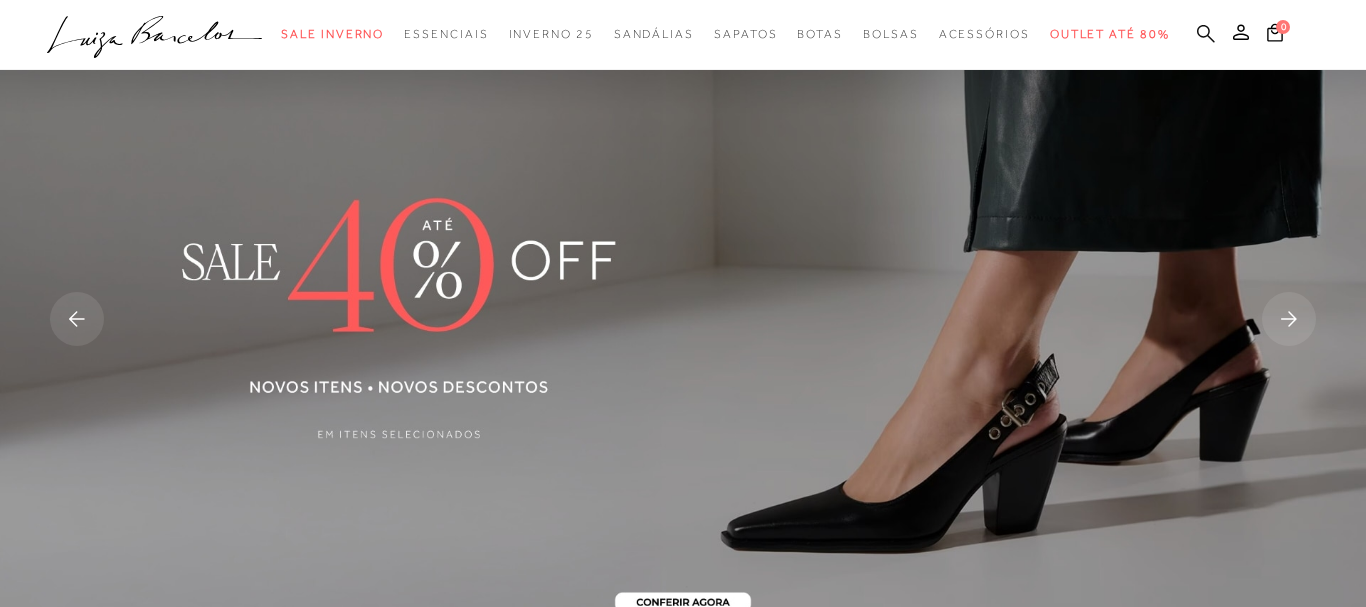 scroll, scrollTop: 0, scrollLeft: 0, axis: both 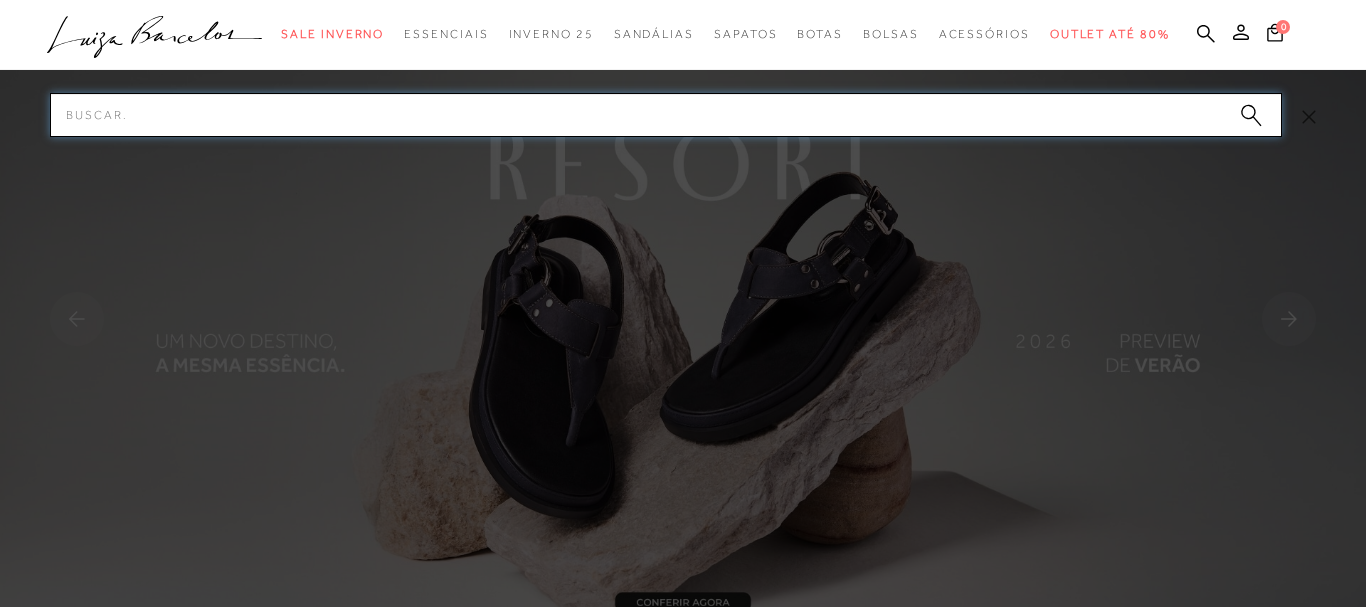 click on "Pesquisar" at bounding box center [666, 115] 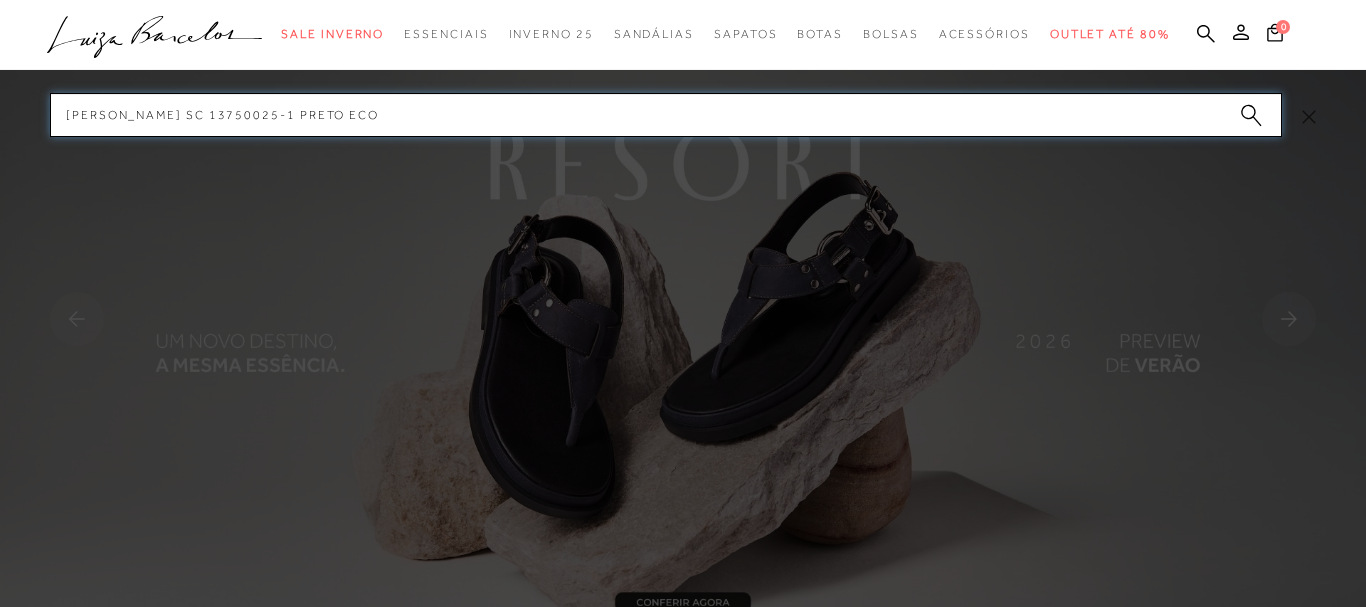 type on "LUIZA BARCELOS SANDALIA SC 13750025-1 PRETO ECO" 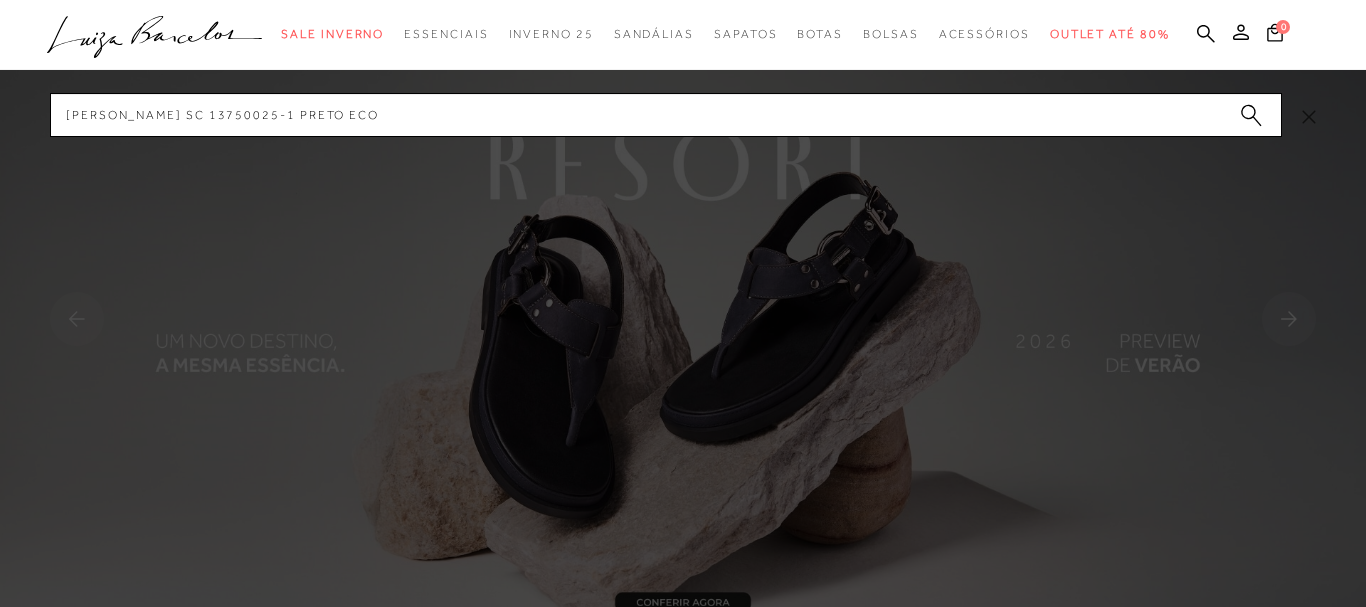 click 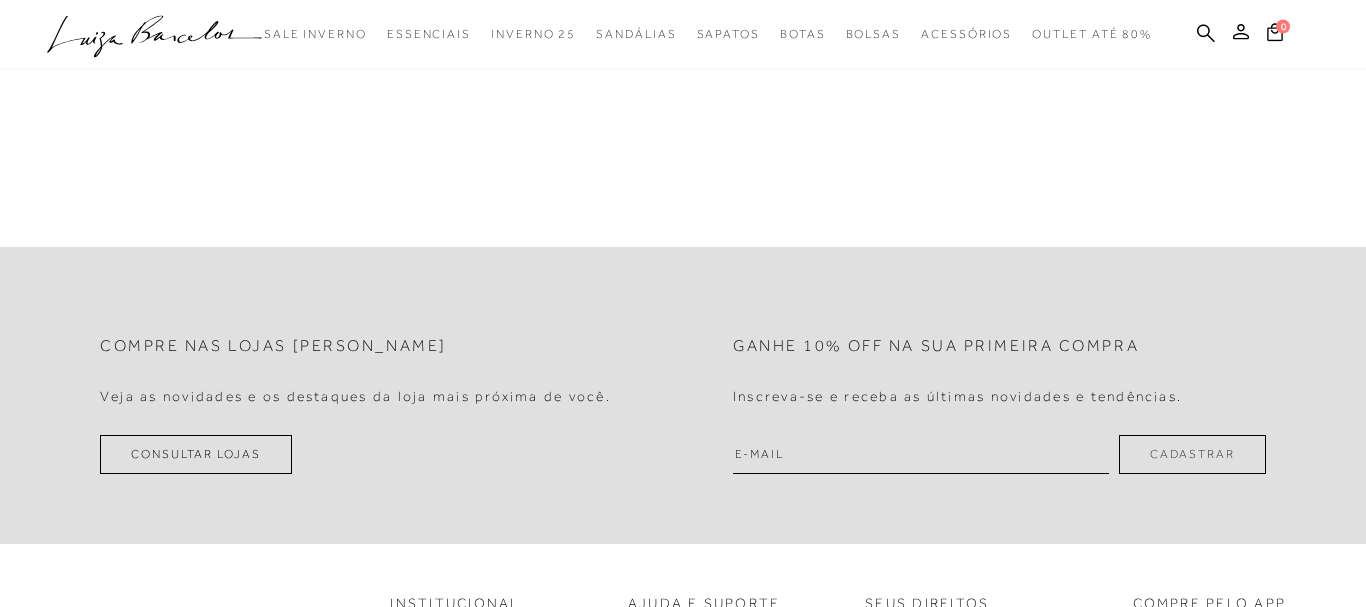 scroll, scrollTop: 306, scrollLeft: 0, axis: vertical 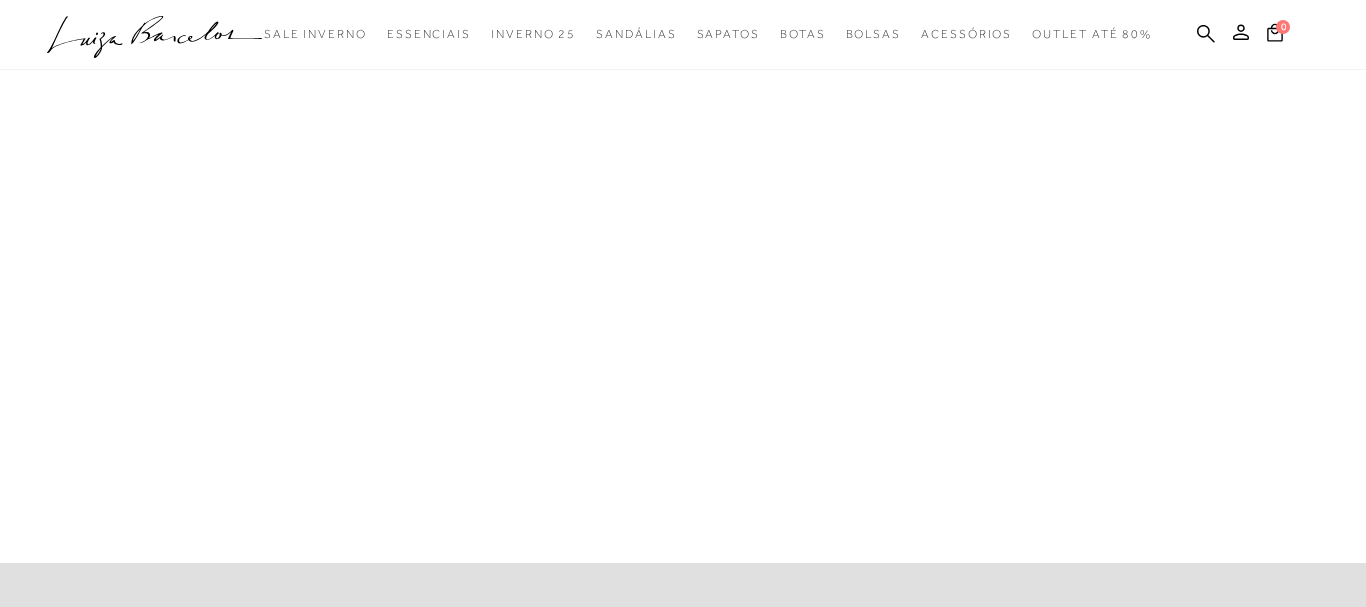 click on ".a{fill-rule:evenodd;}
Sale Inverno
Modelo
Preço
Essenciais
Sandálias Cano" at bounding box center (668, 34) 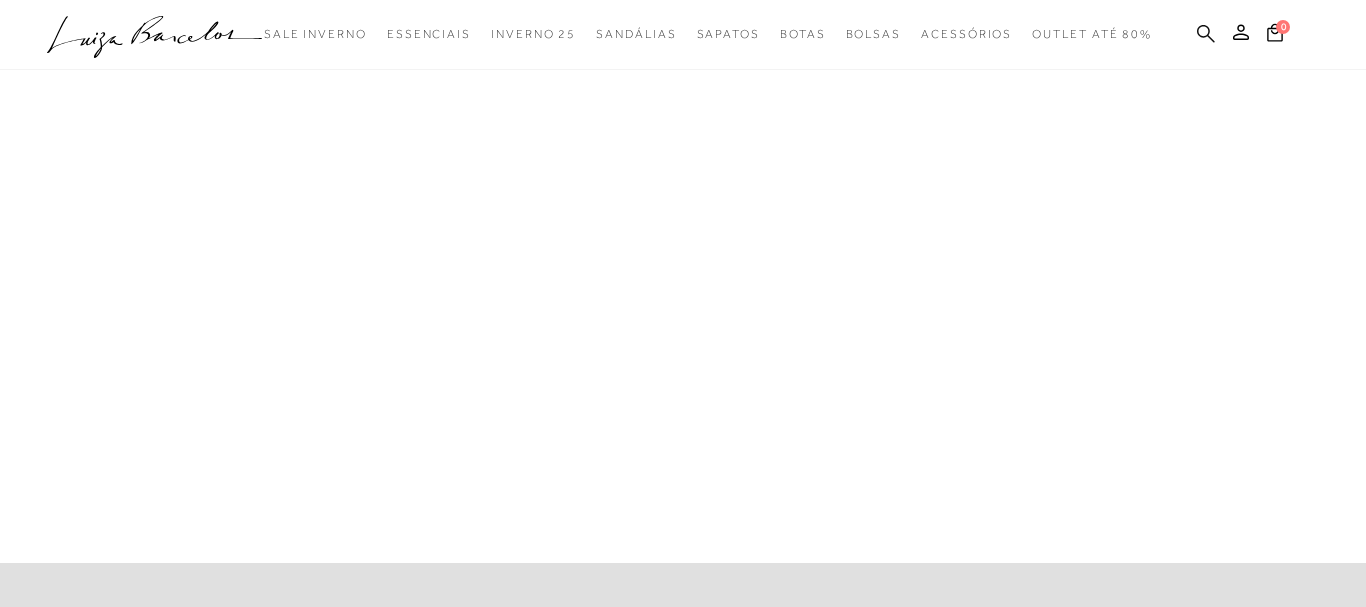 click 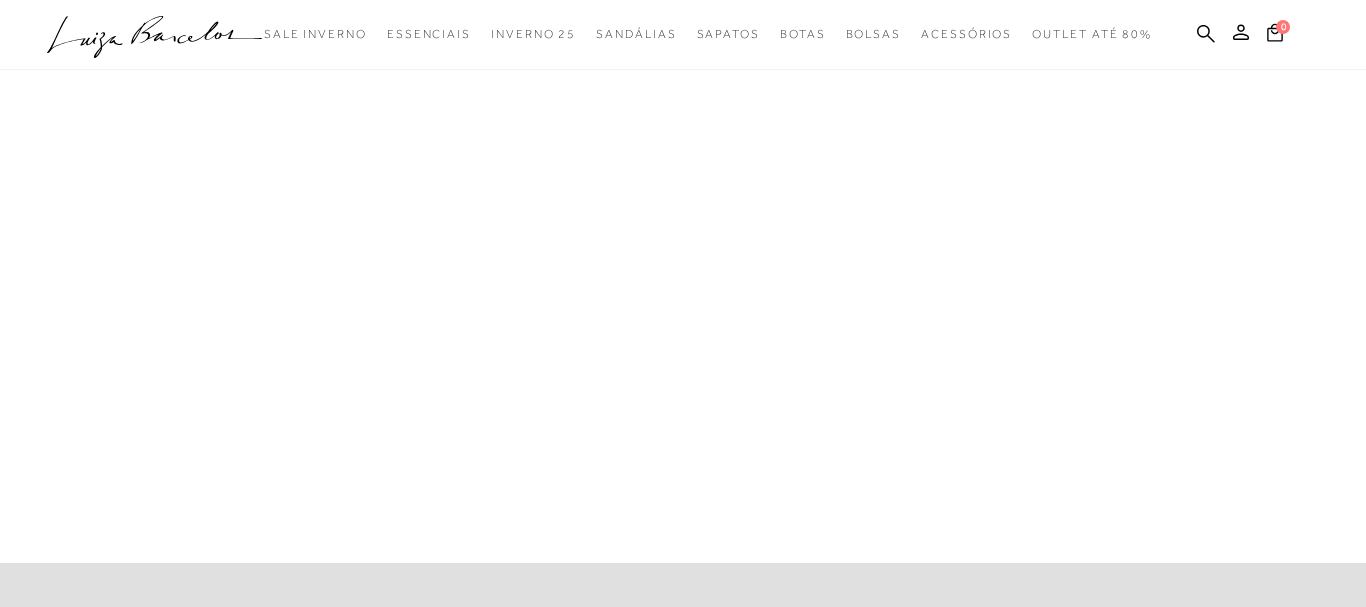 click on ".a{fill-rule:evenodd;}" 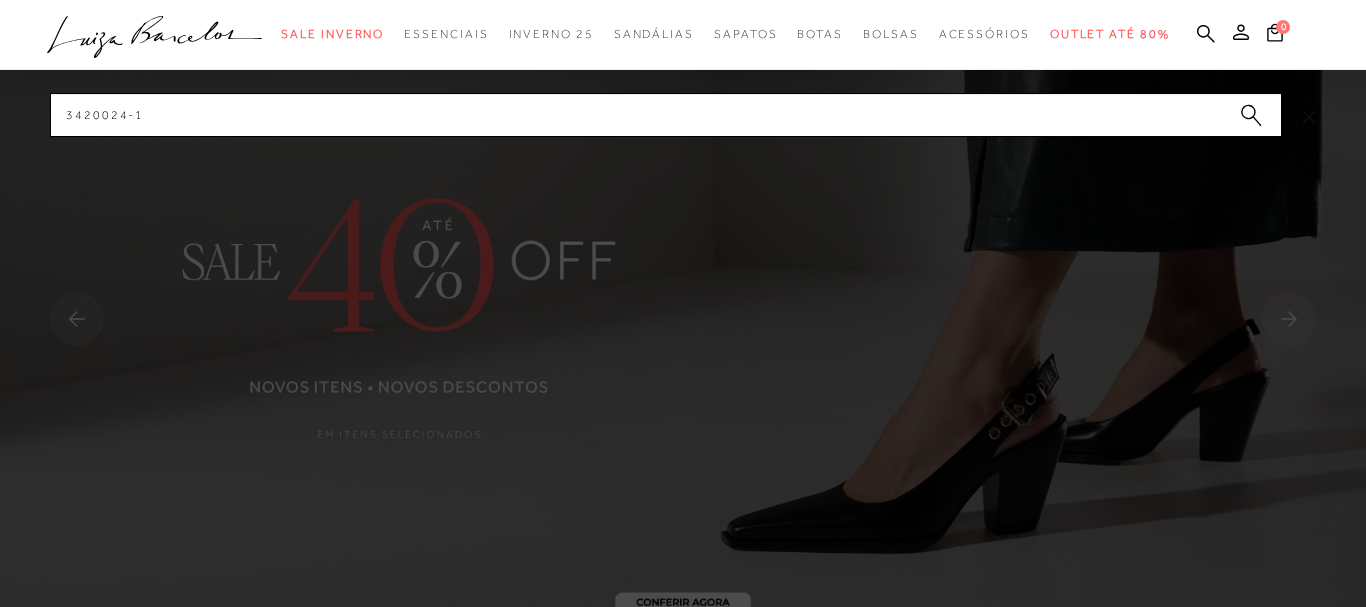 scroll, scrollTop: 0, scrollLeft: 0, axis: both 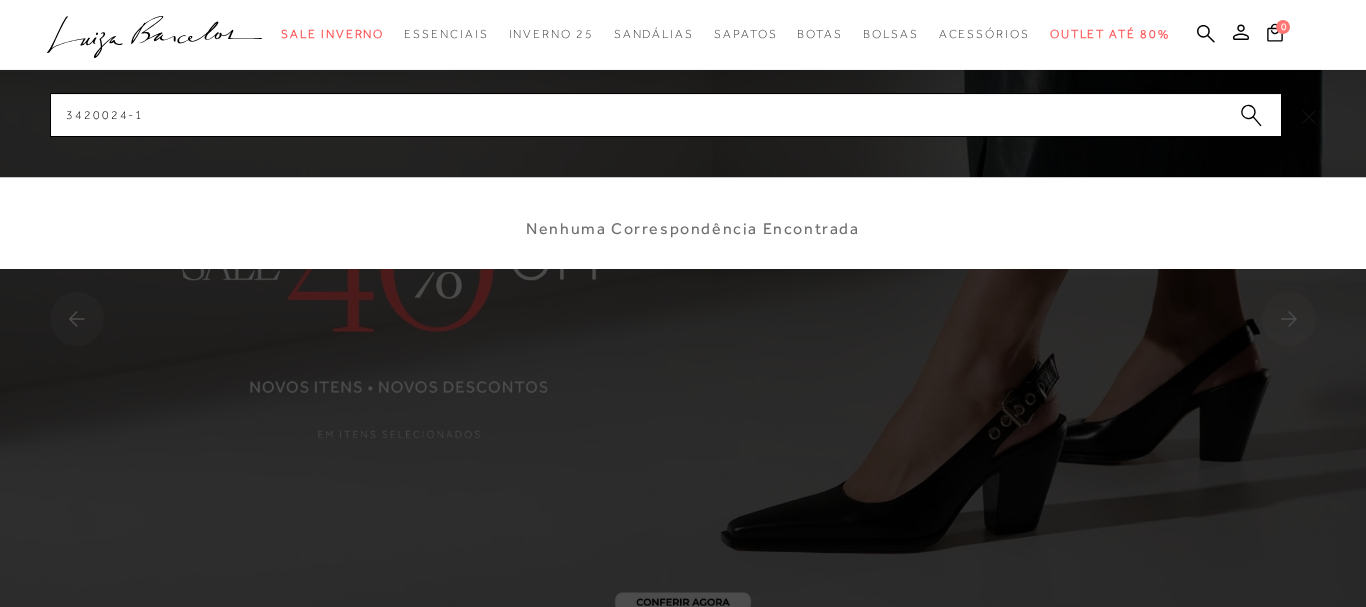 click on "3420024-1" at bounding box center [666, 115] 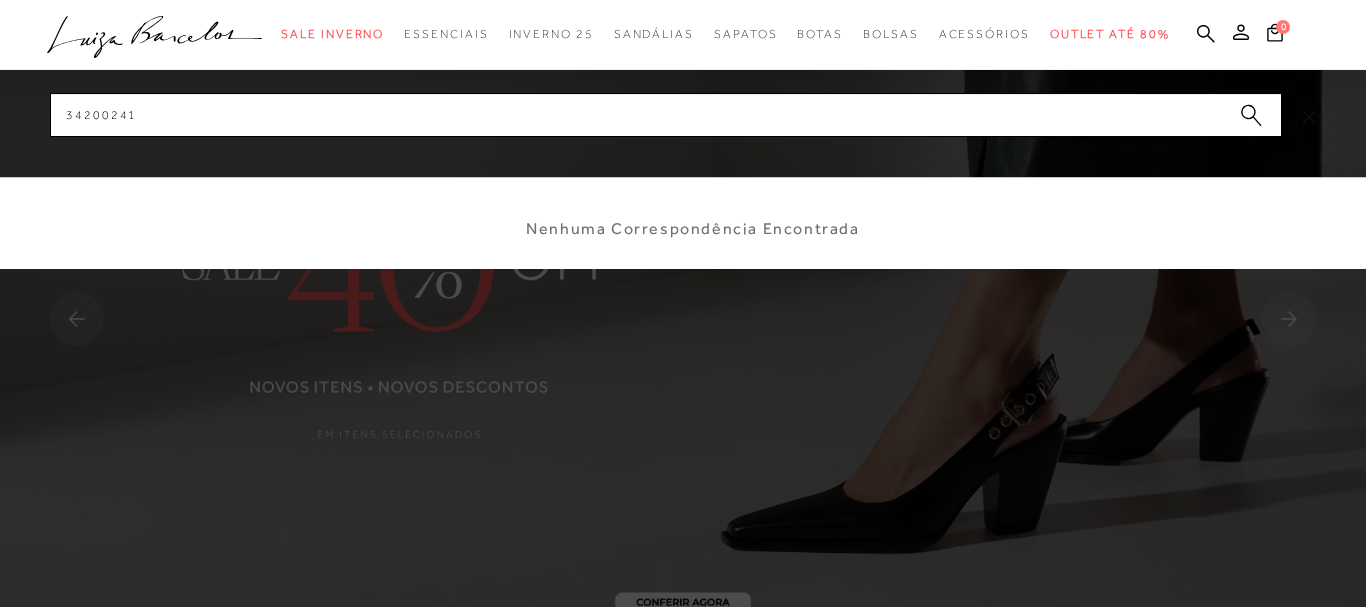 click on "34200241" at bounding box center [666, 115] 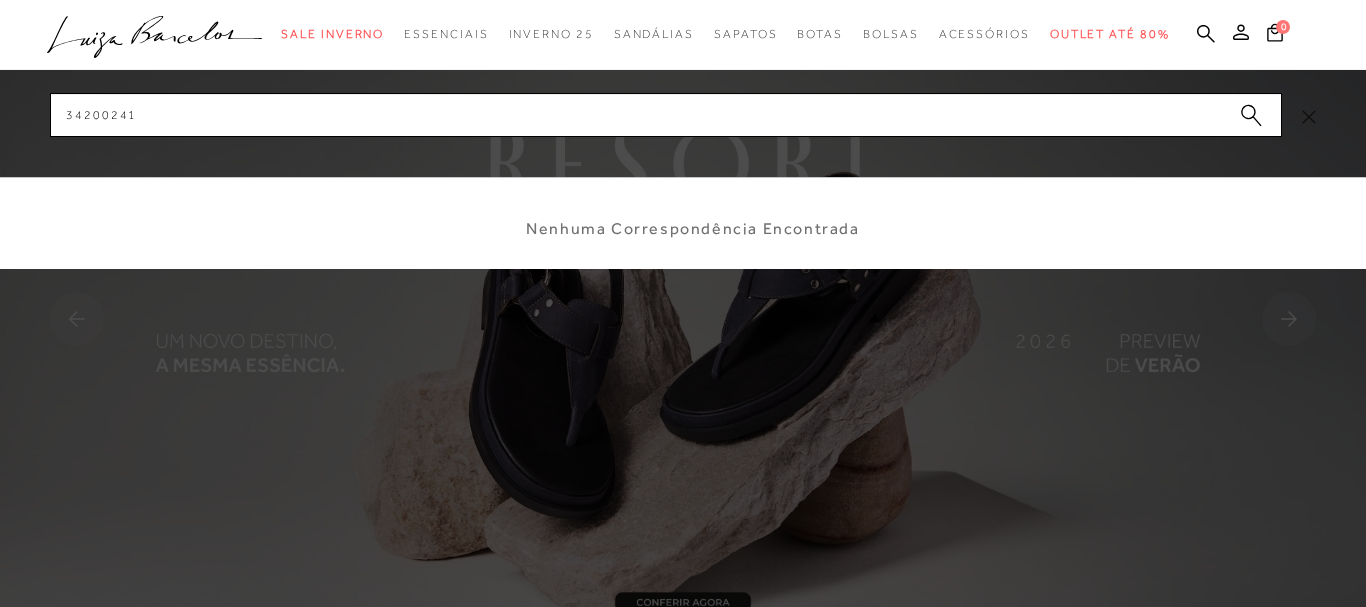 type 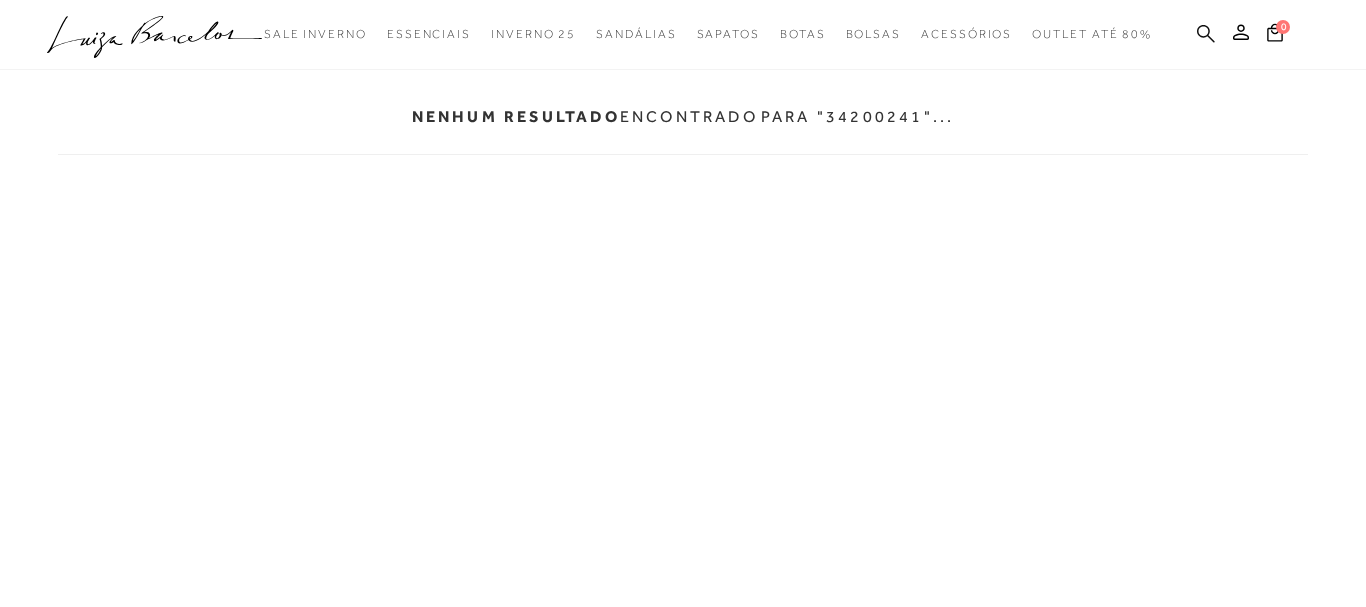 click 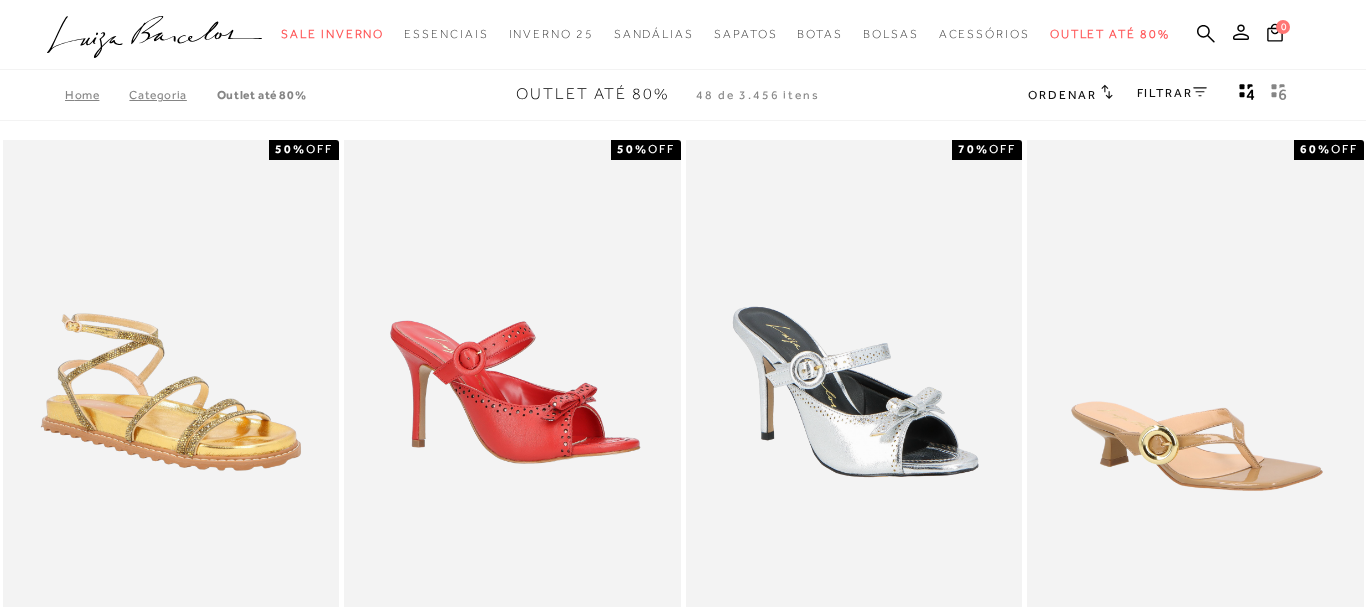 click 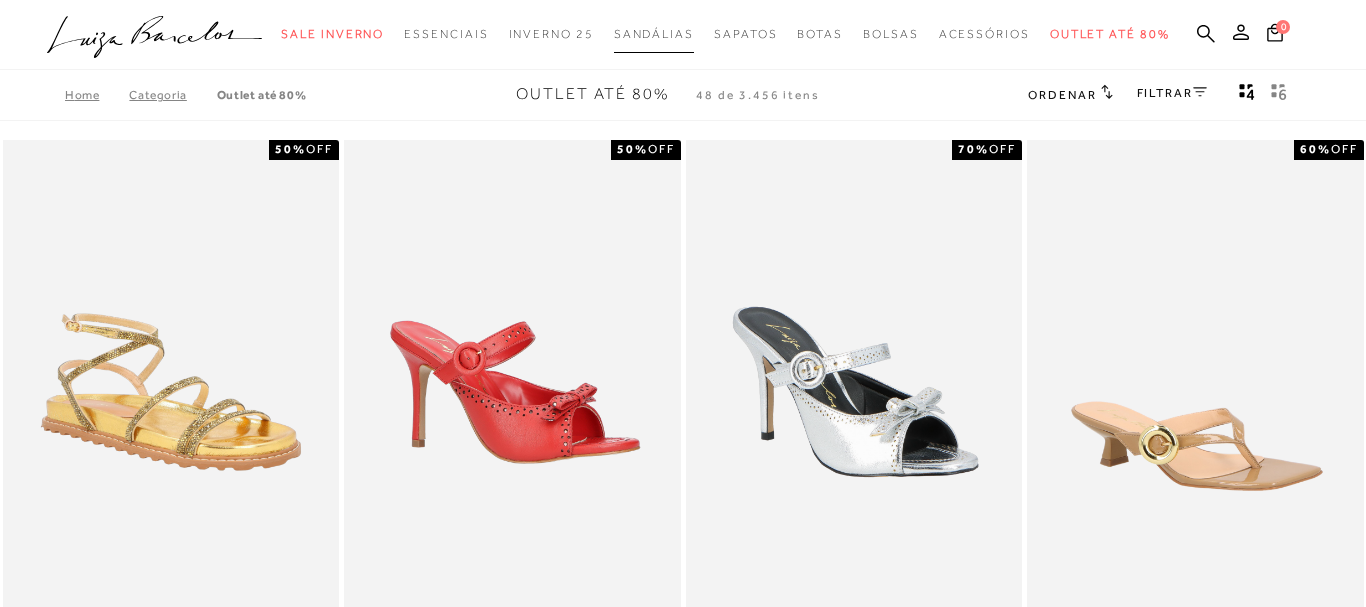 scroll, scrollTop: 0, scrollLeft: 0, axis: both 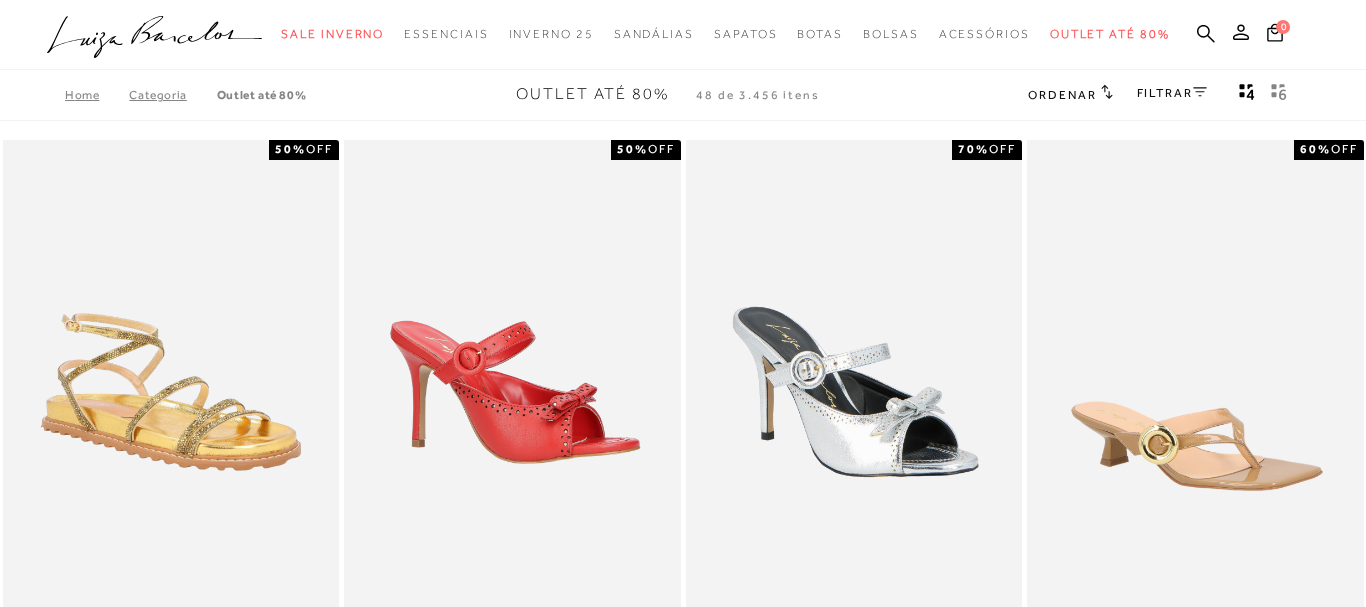 click on ".a{fill-rule:evenodd;}
Sale Inverno
Modelo
Sapatos
[GEOGRAPHIC_DATA]
Mules
[GEOGRAPHIC_DATA]
Acessórios Mule" at bounding box center [668, 34] 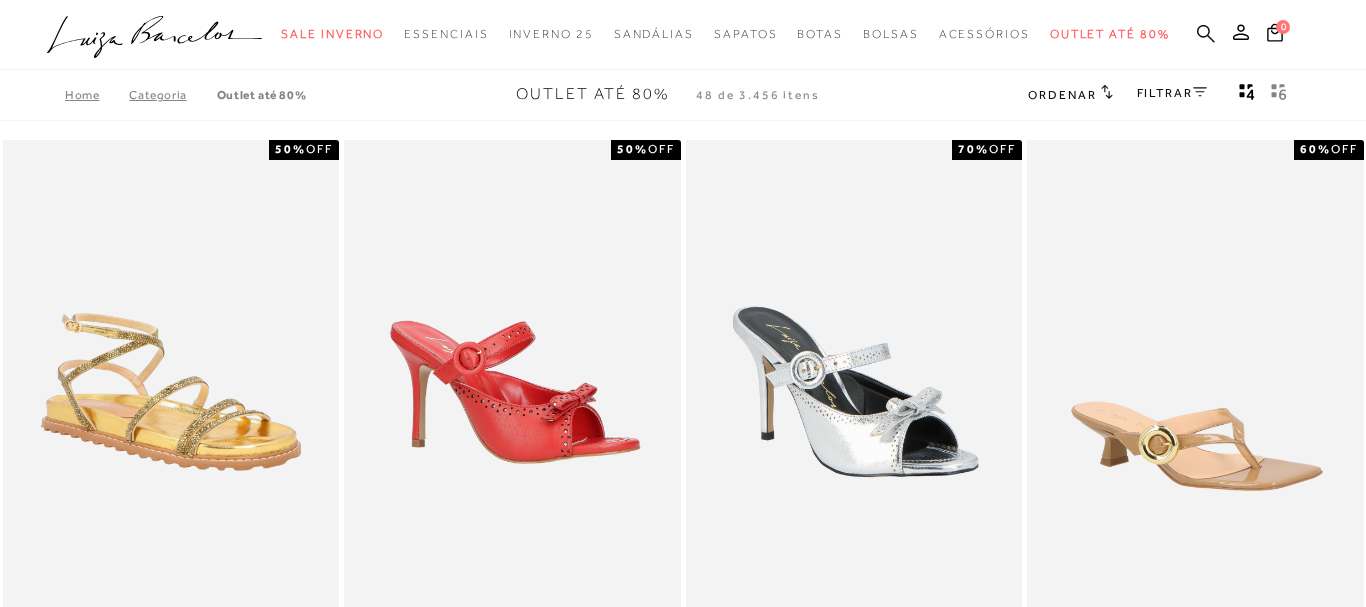 click 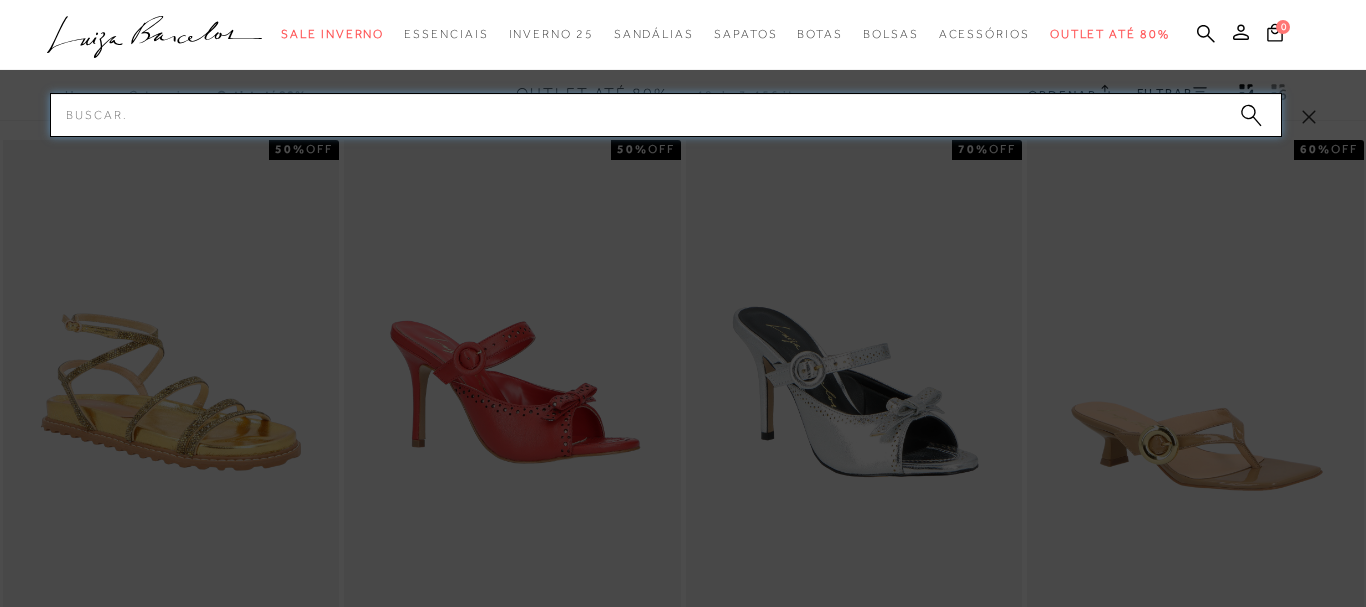 click on "Pesquisar" at bounding box center (666, 115) 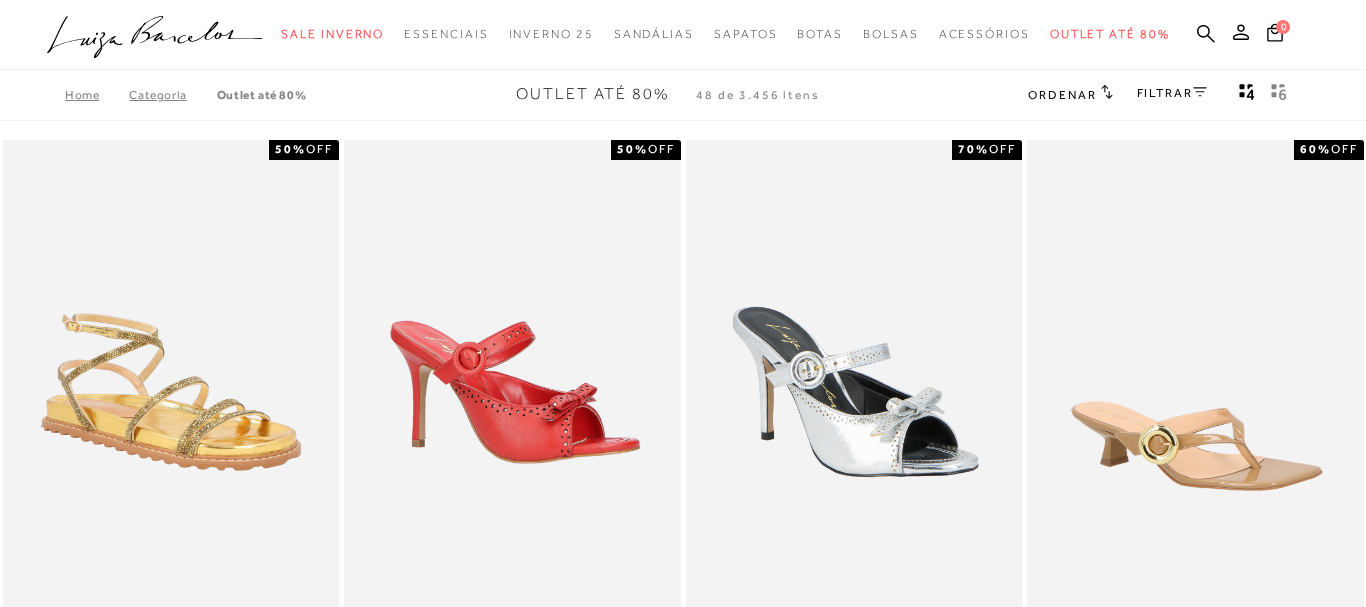 type 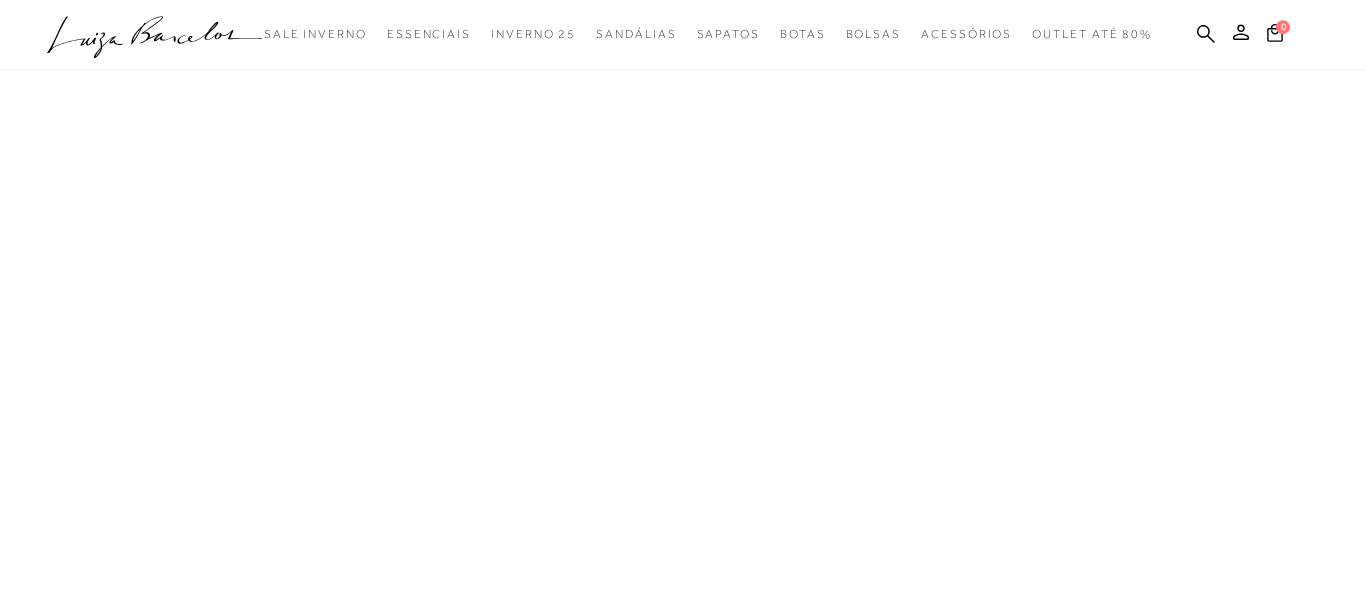 scroll, scrollTop: 95, scrollLeft: 0, axis: vertical 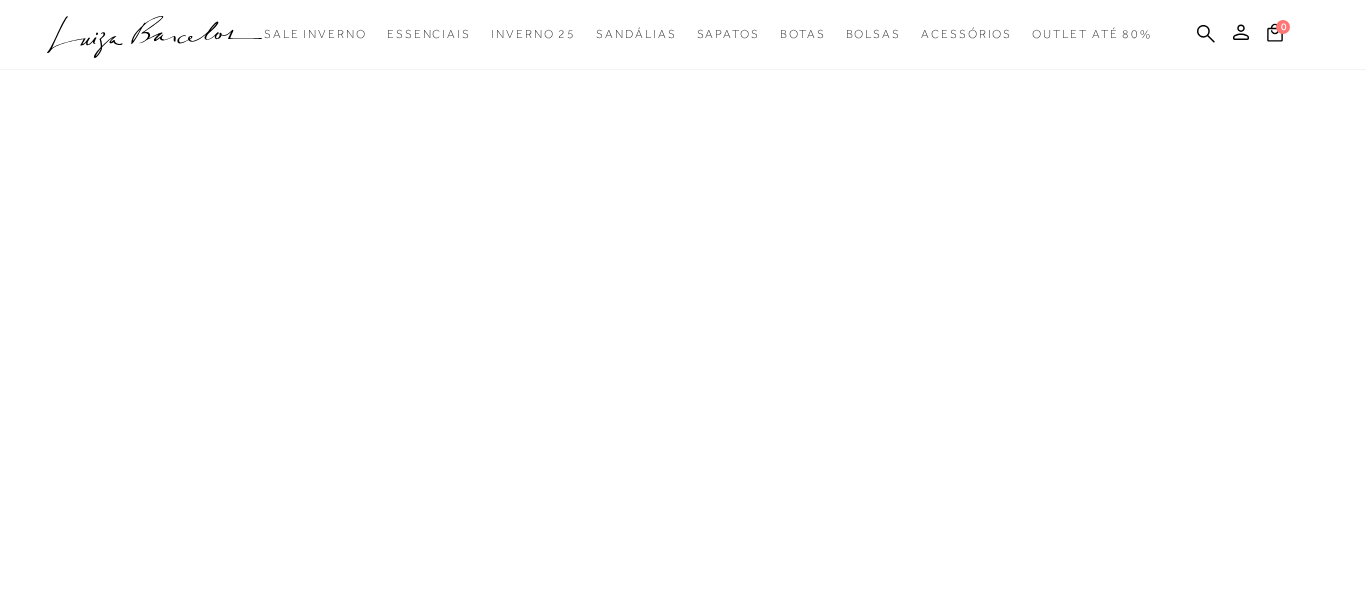 click on ".a{fill-rule:evenodd;}
Sale Inverno
Modelo
Preço
Essenciais
Sandálias Cano" at bounding box center (668, 34) 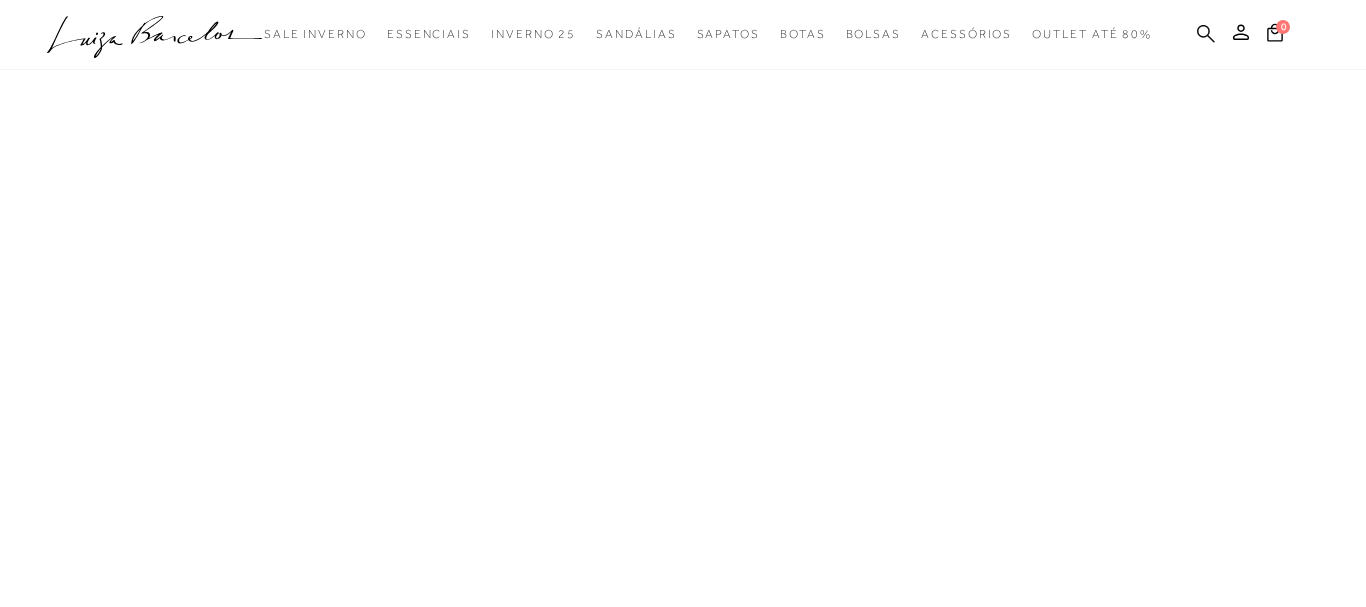 click 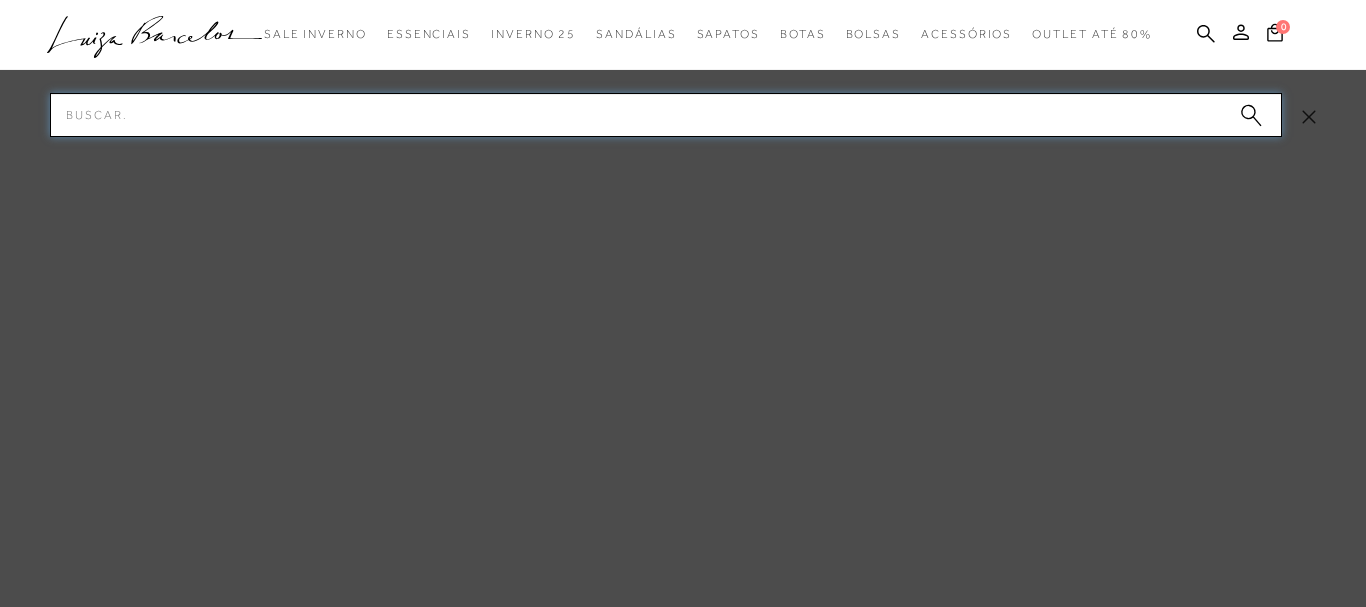 click on "Pesquisar" at bounding box center [666, 115] 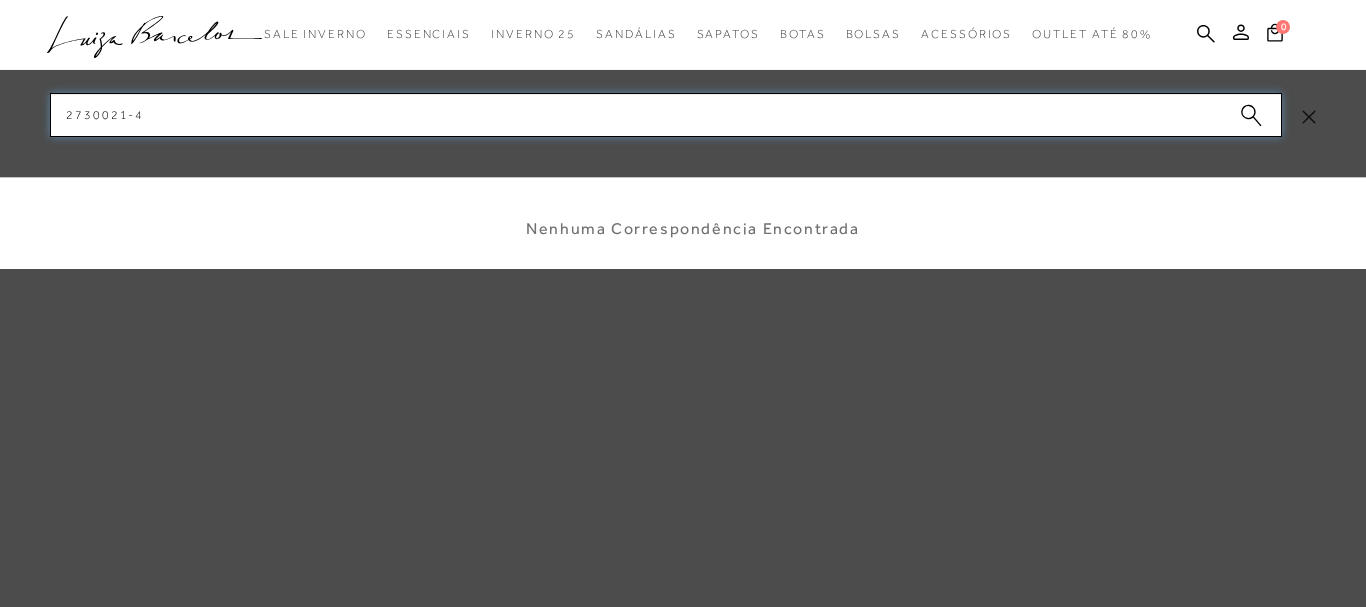 click on "2730021-4" at bounding box center [666, 115] 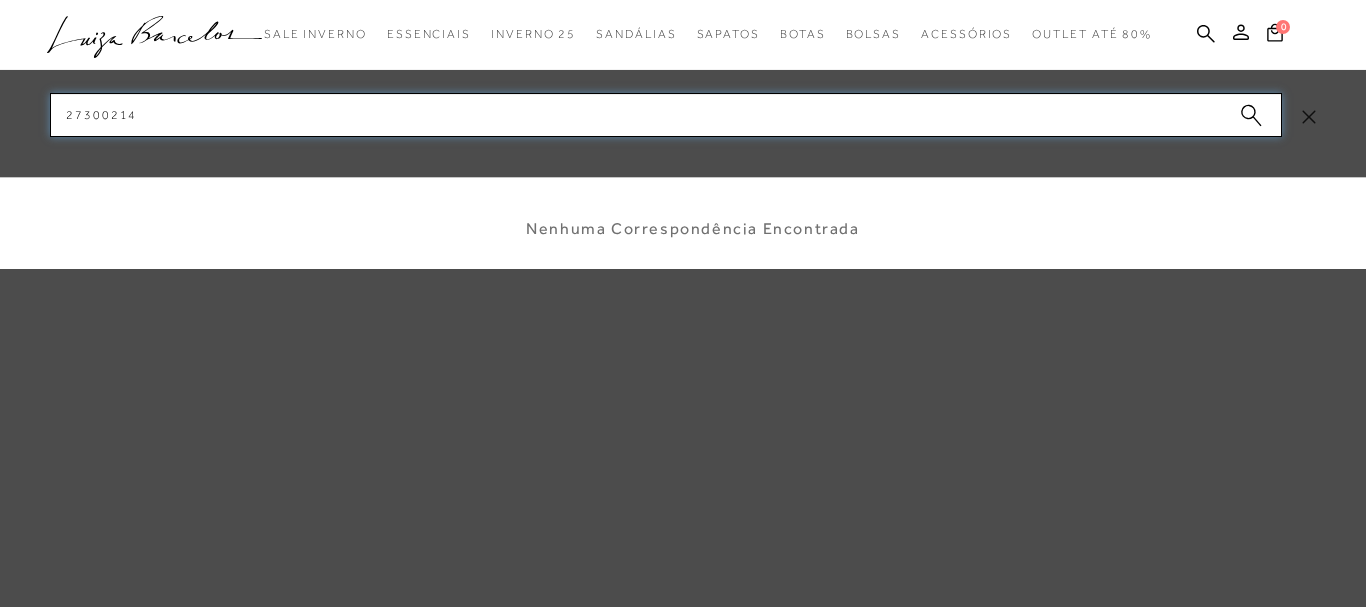 click on "27300214" at bounding box center (666, 115) 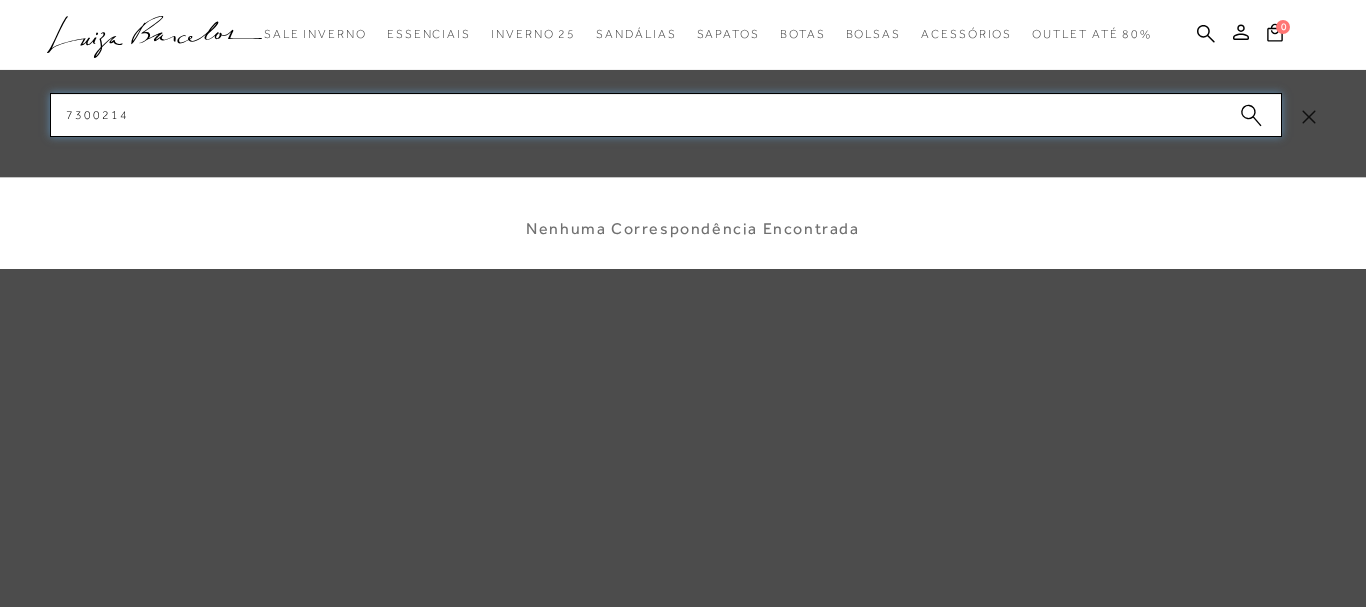 type on "27300214" 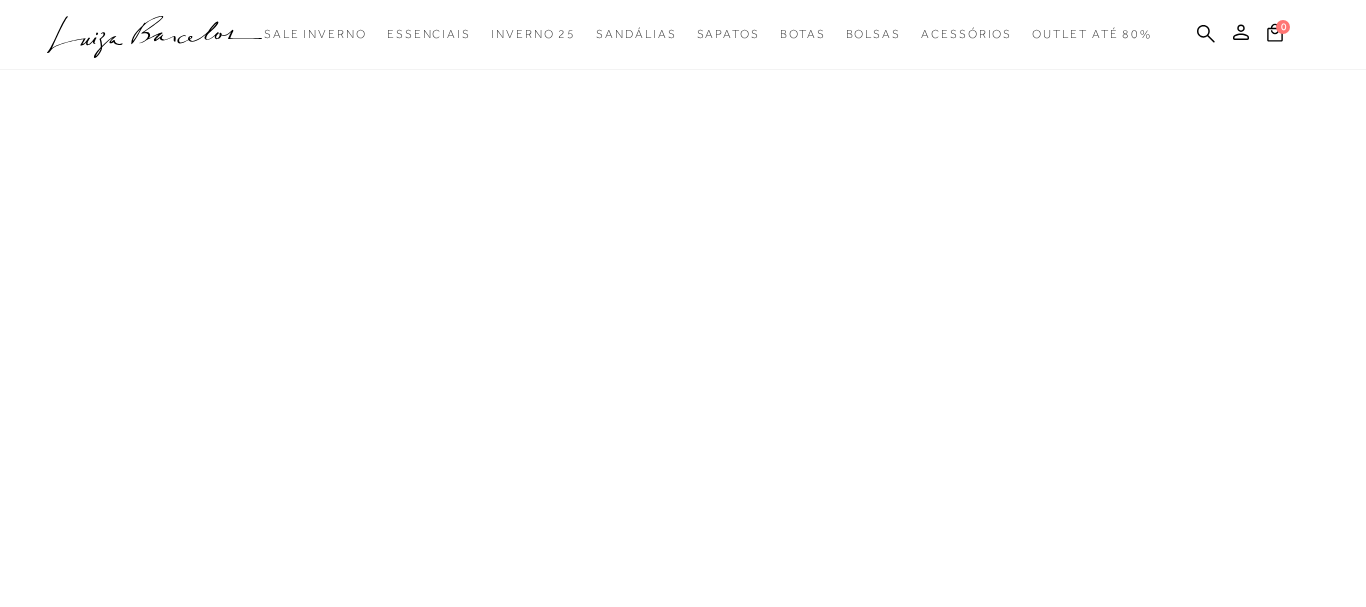 type 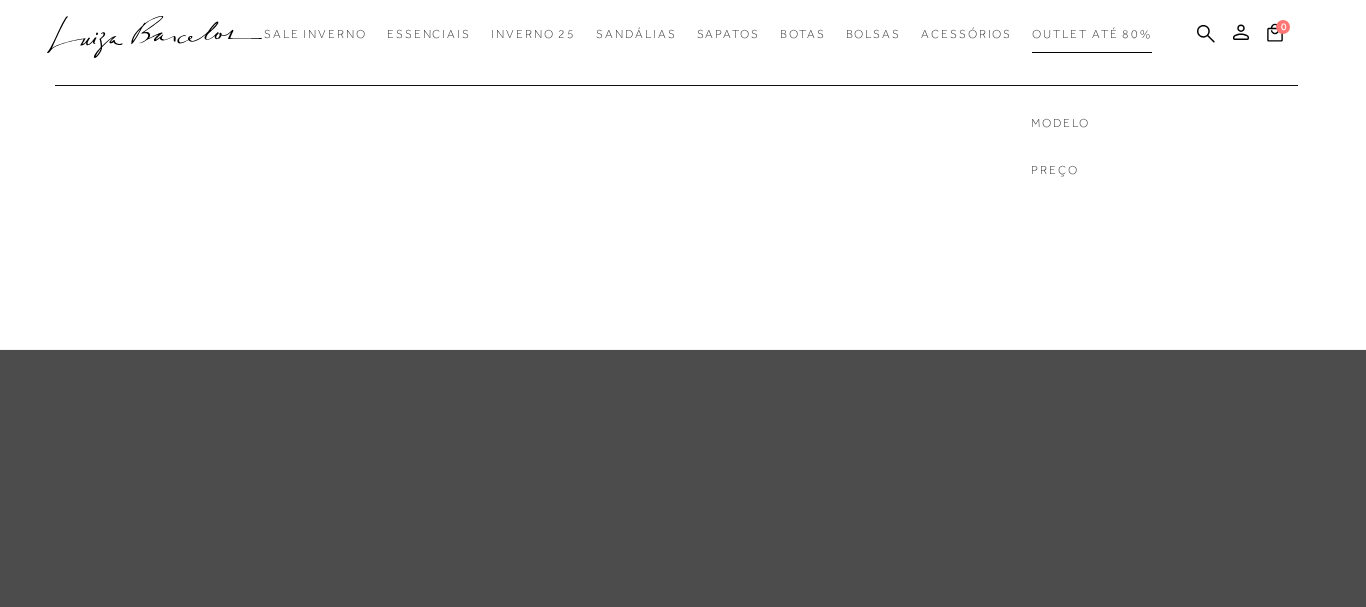 click on "Outlet até 80%" at bounding box center [1092, 34] 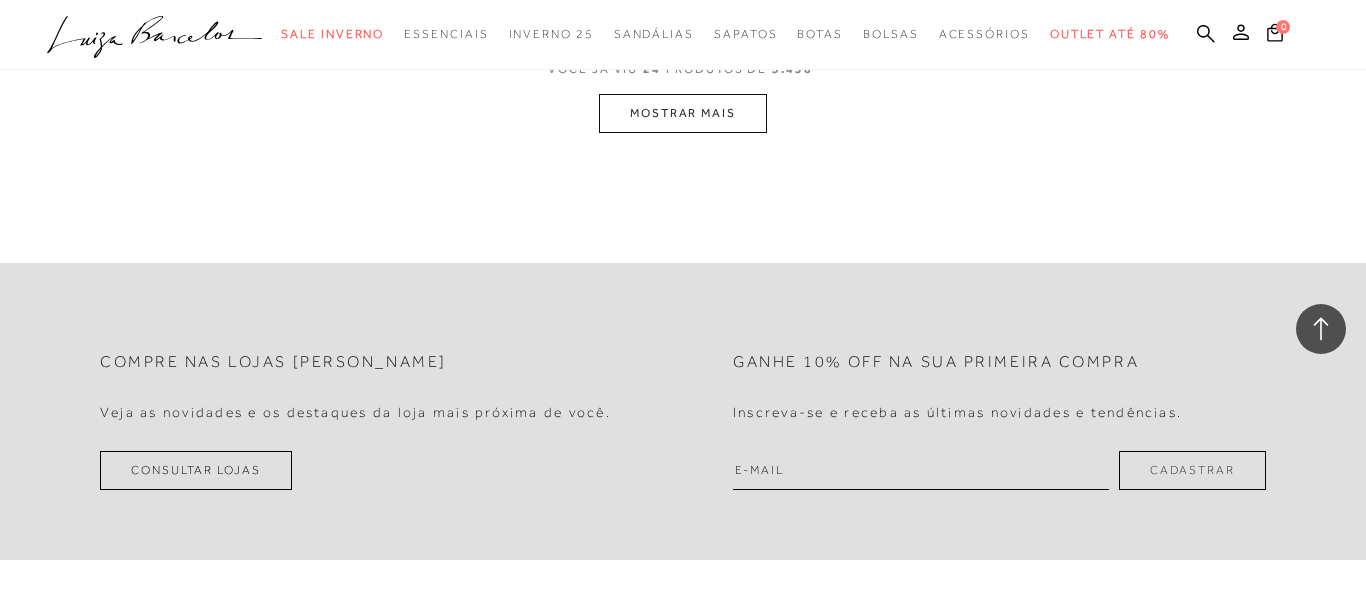 scroll, scrollTop: 3570, scrollLeft: 0, axis: vertical 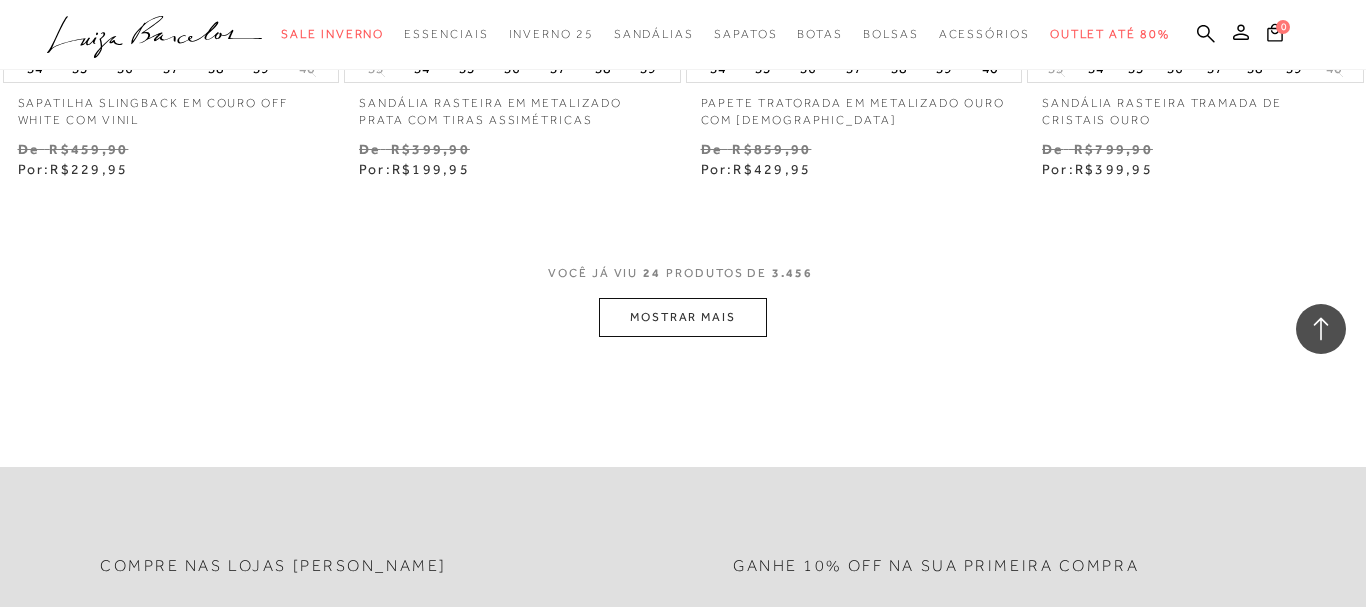 click on "MOSTRAR MAIS" at bounding box center (683, 317) 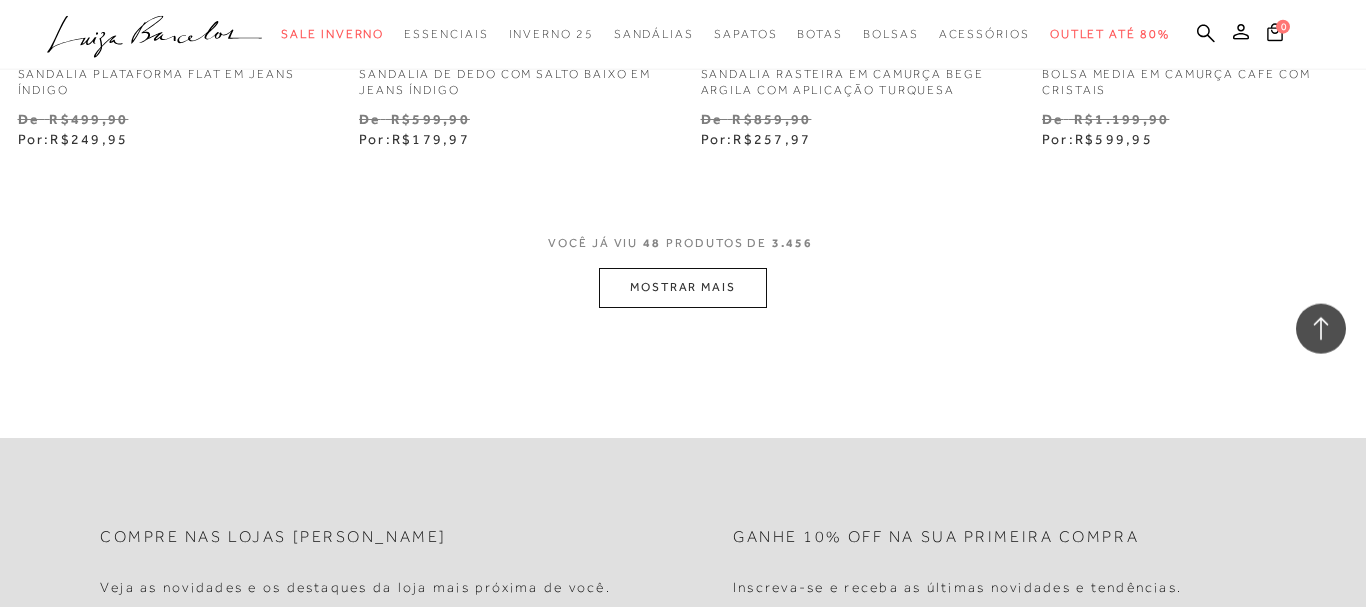 scroll, scrollTop: 7854, scrollLeft: 0, axis: vertical 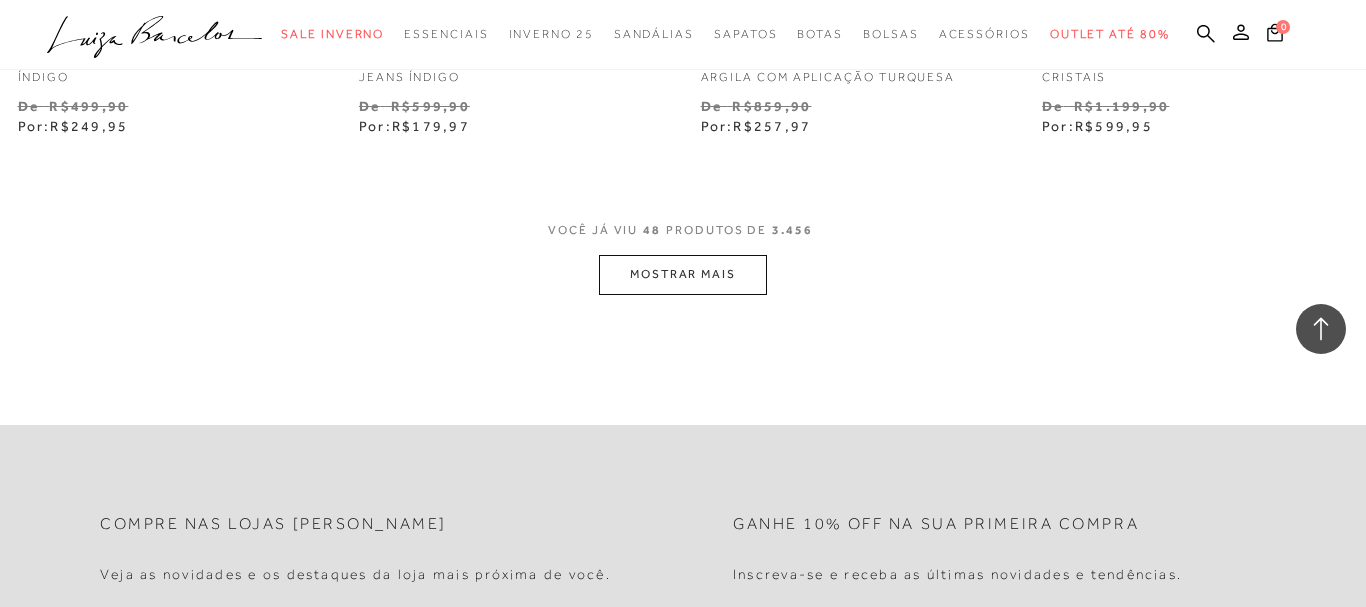 click on "MOSTRAR MAIS" at bounding box center (683, 274) 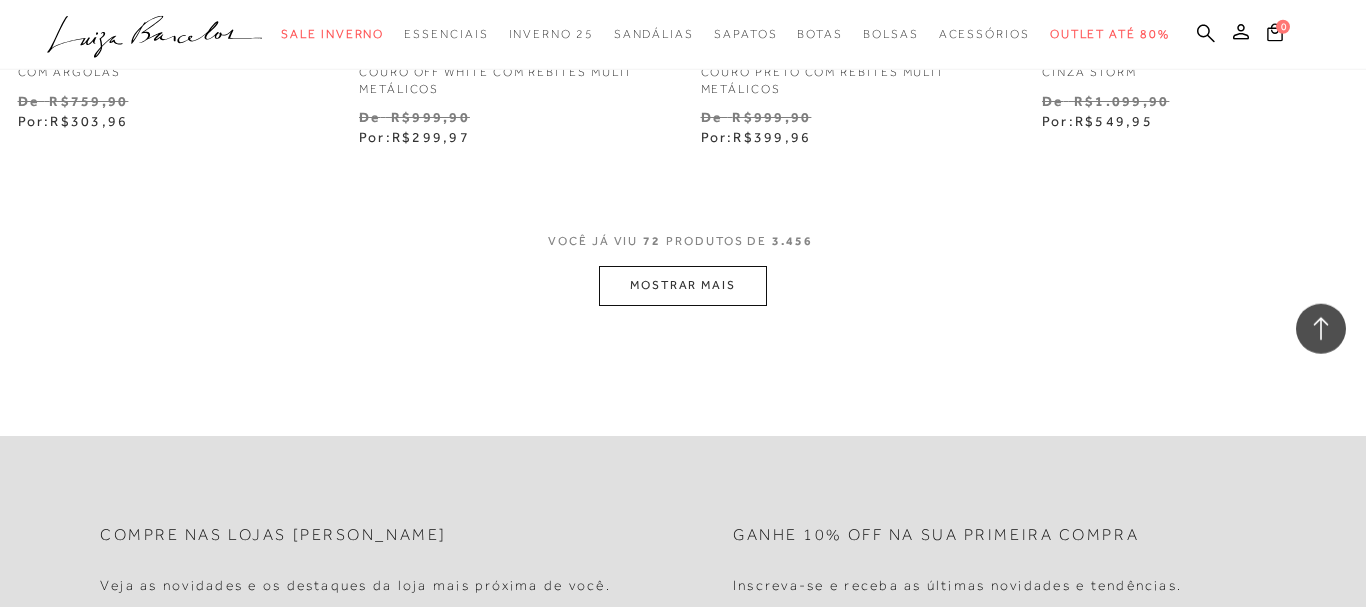 scroll, scrollTop: 11832, scrollLeft: 0, axis: vertical 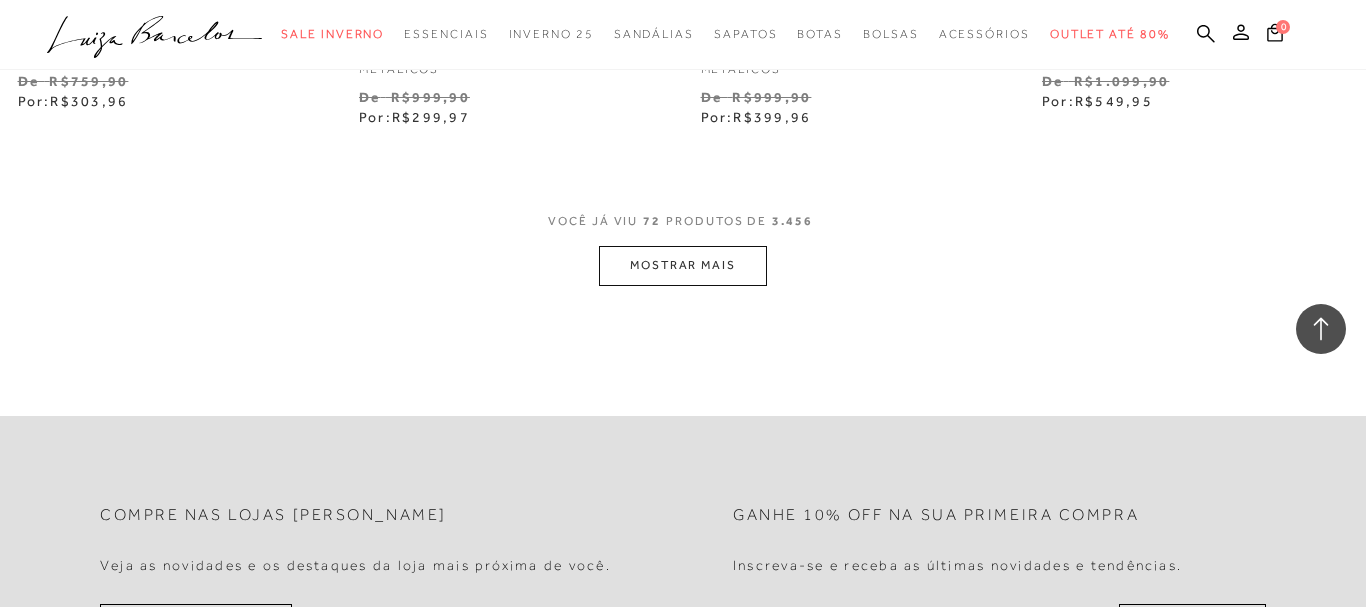 click on "MOSTRAR MAIS" at bounding box center (683, 265) 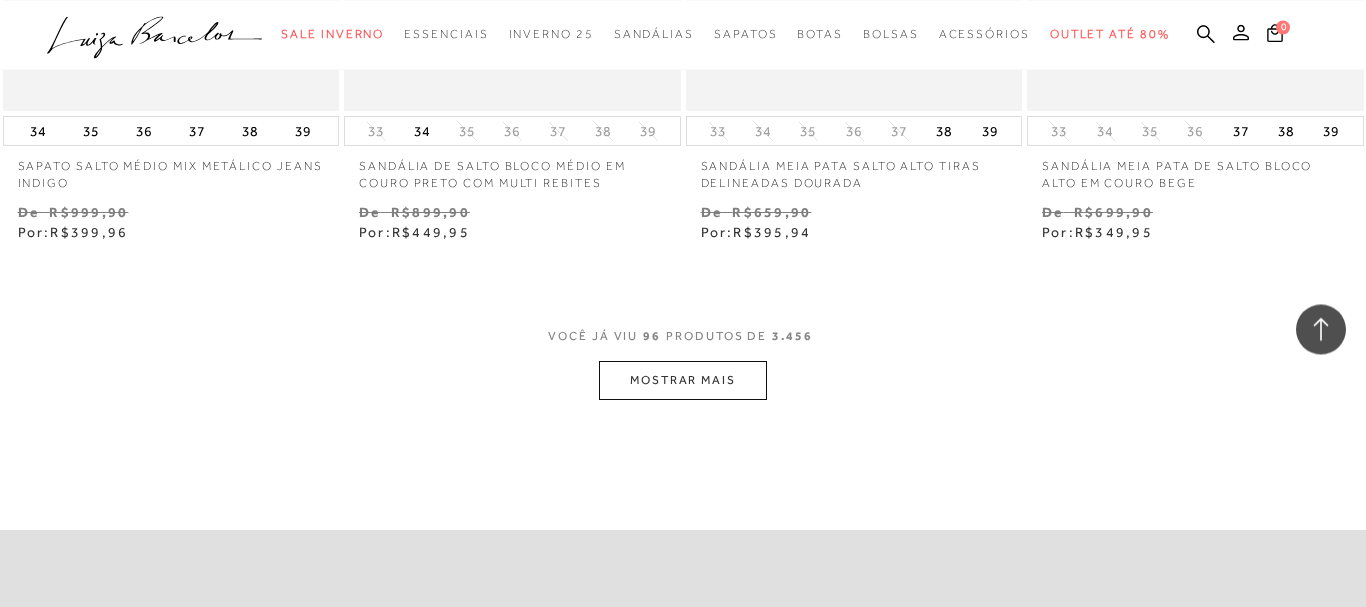 scroll, scrollTop: 15708, scrollLeft: 0, axis: vertical 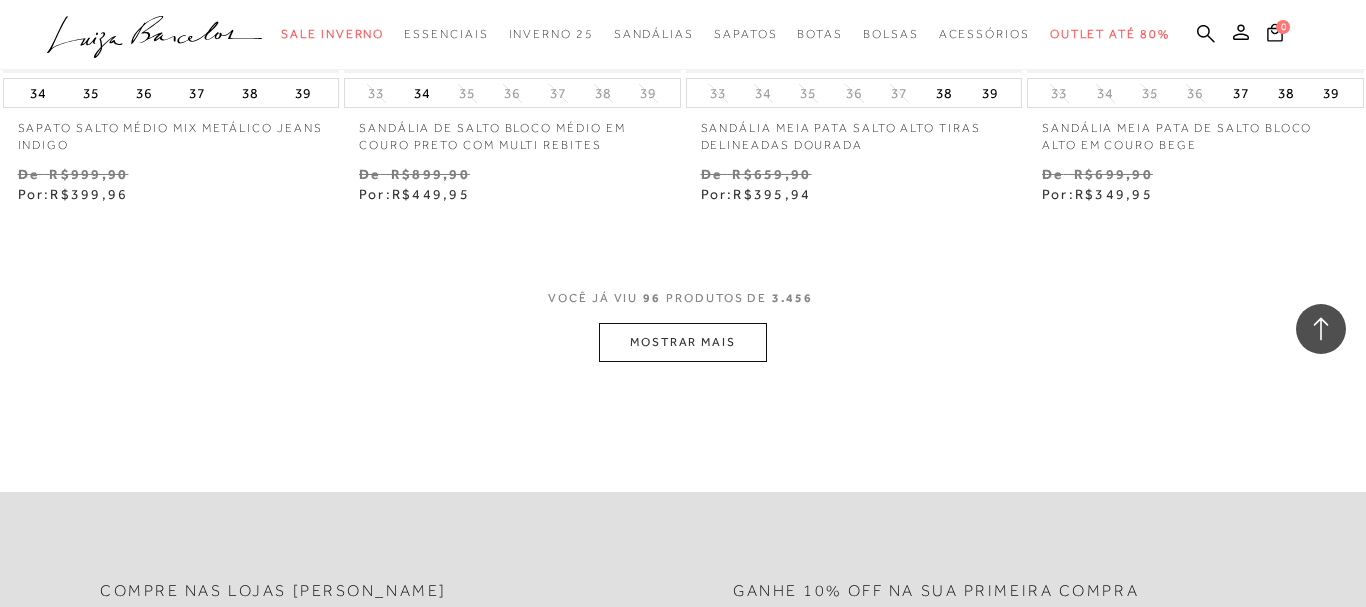click on "MOSTRAR MAIS" at bounding box center [683, 342] 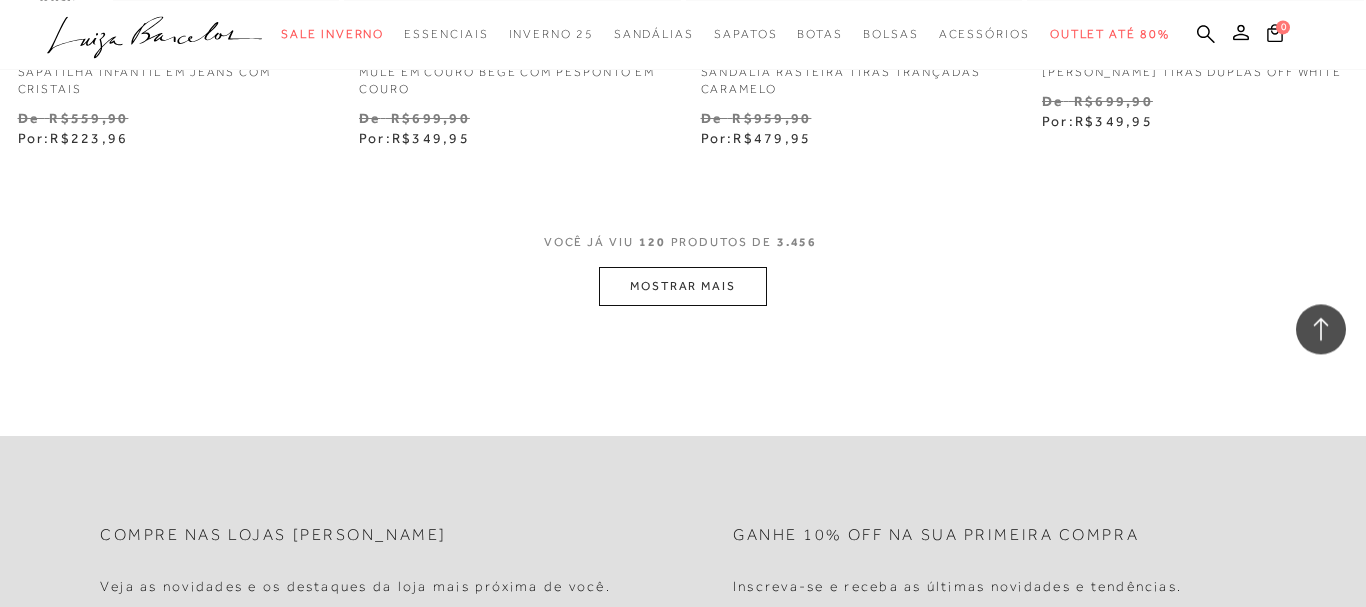 scroll, scrollTop: 19788, scrollLeft: 0, axis: vertical 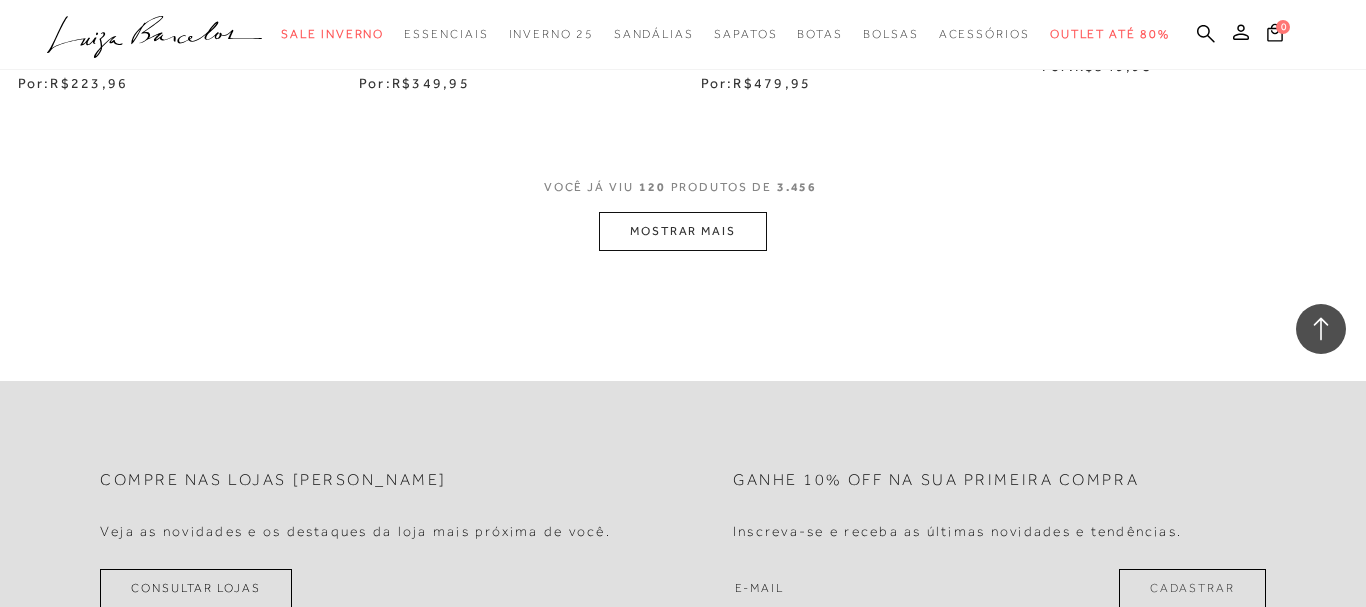 click on "MOSTRAR MAIS" at bounding box center [683, 231] 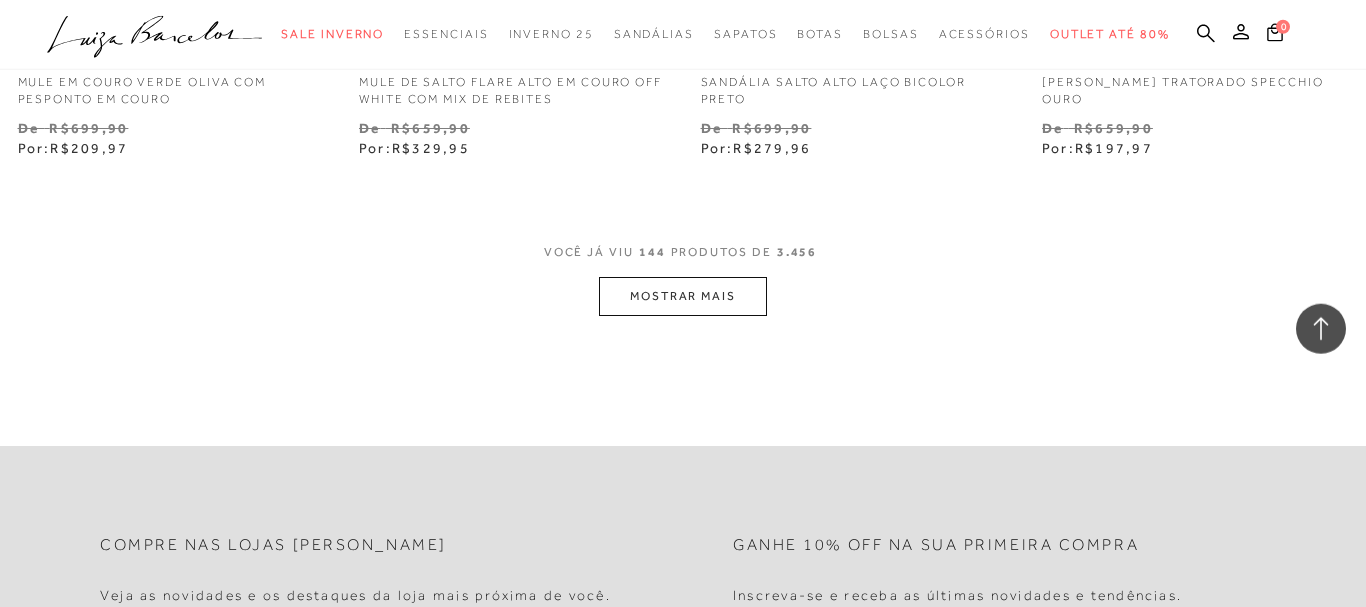 scroll, scrollTop: 23664, scrollLeft: 0, axis: vertical 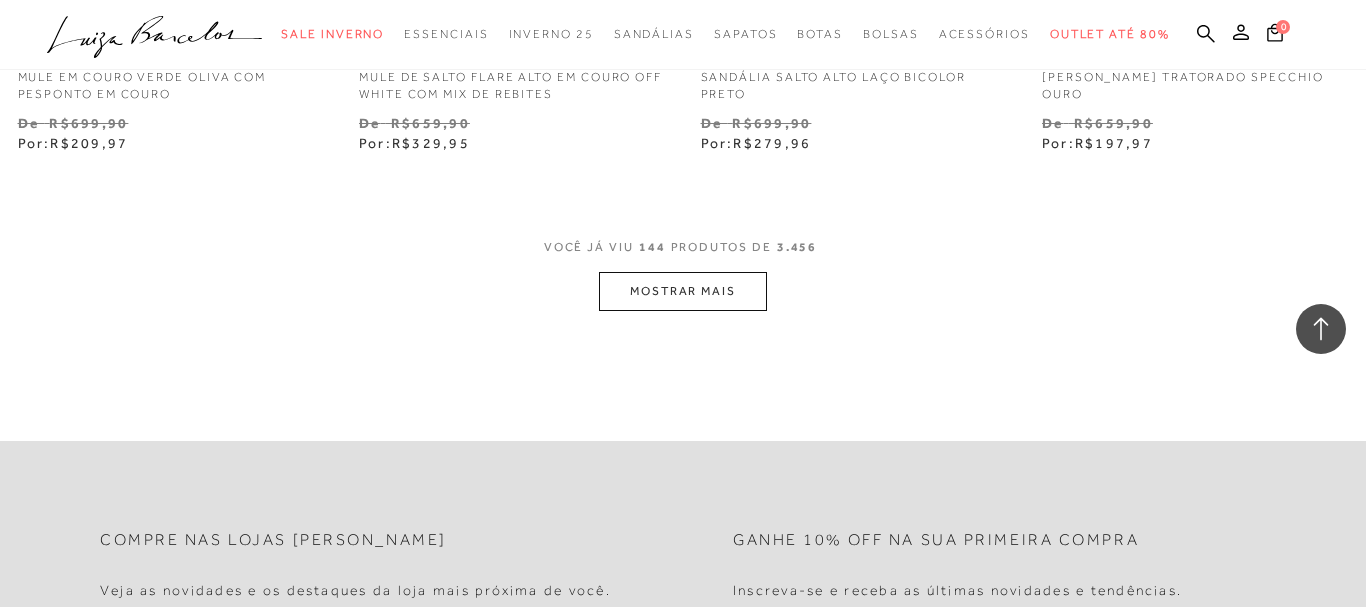 click on "MOSTRAR MAIS" at bounding box center [683, 291] 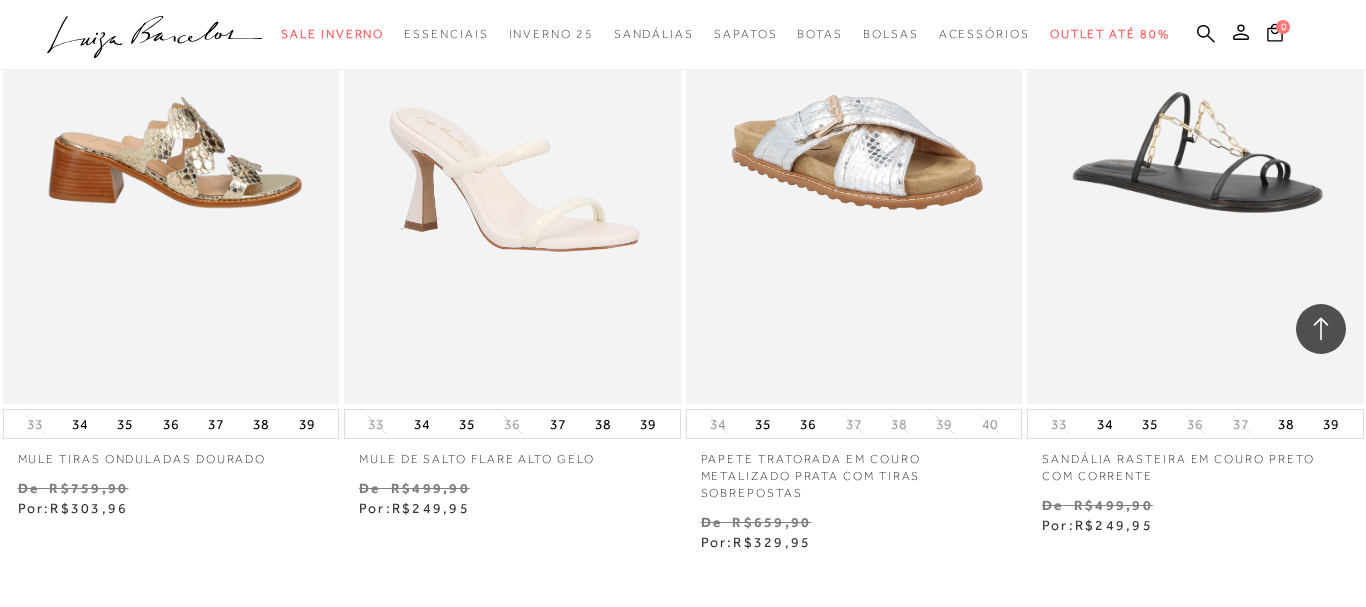 scroll, scrollTop: 27642, scrollLeft: 0, axis: vertical 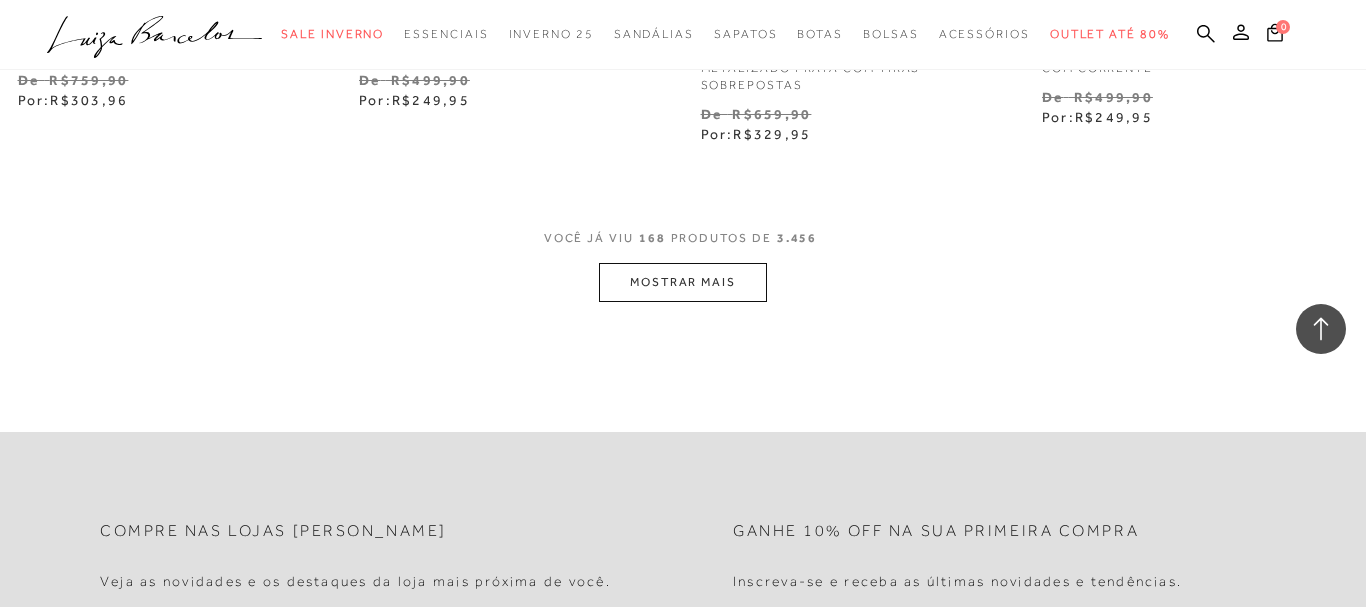 click on "MOSTRAR MAIS" at bounding box center [683, 282] 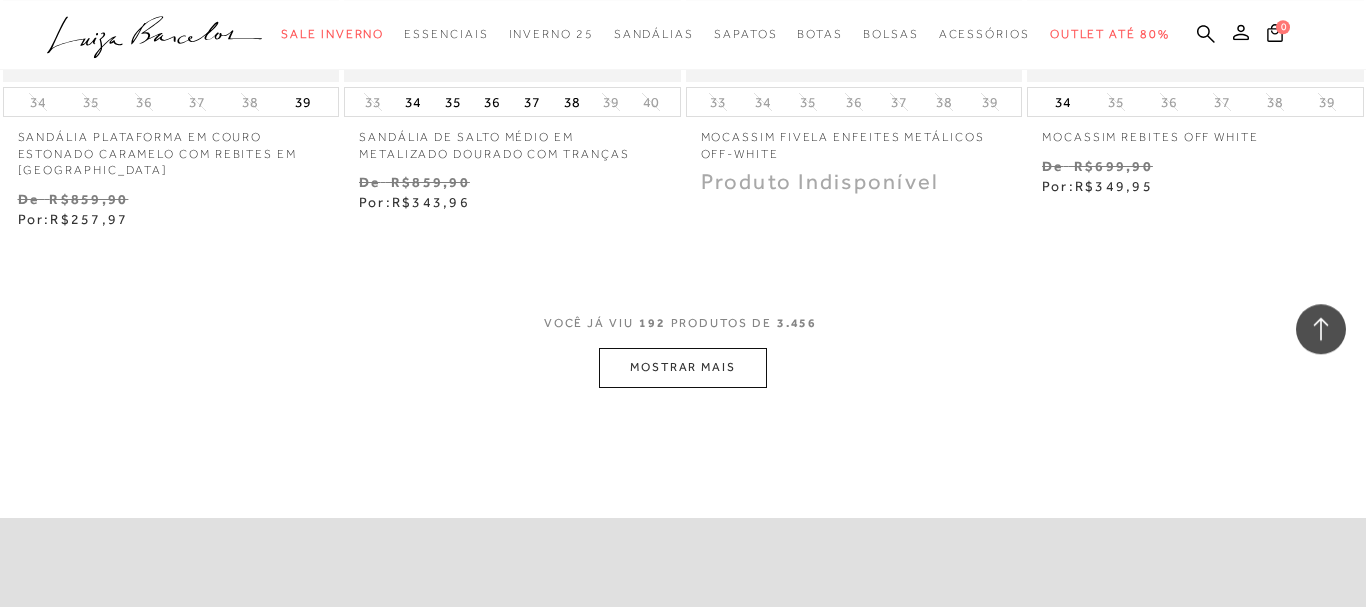 scroll, scrollTop: 31620, scrollLeft: 0, axis: vertical 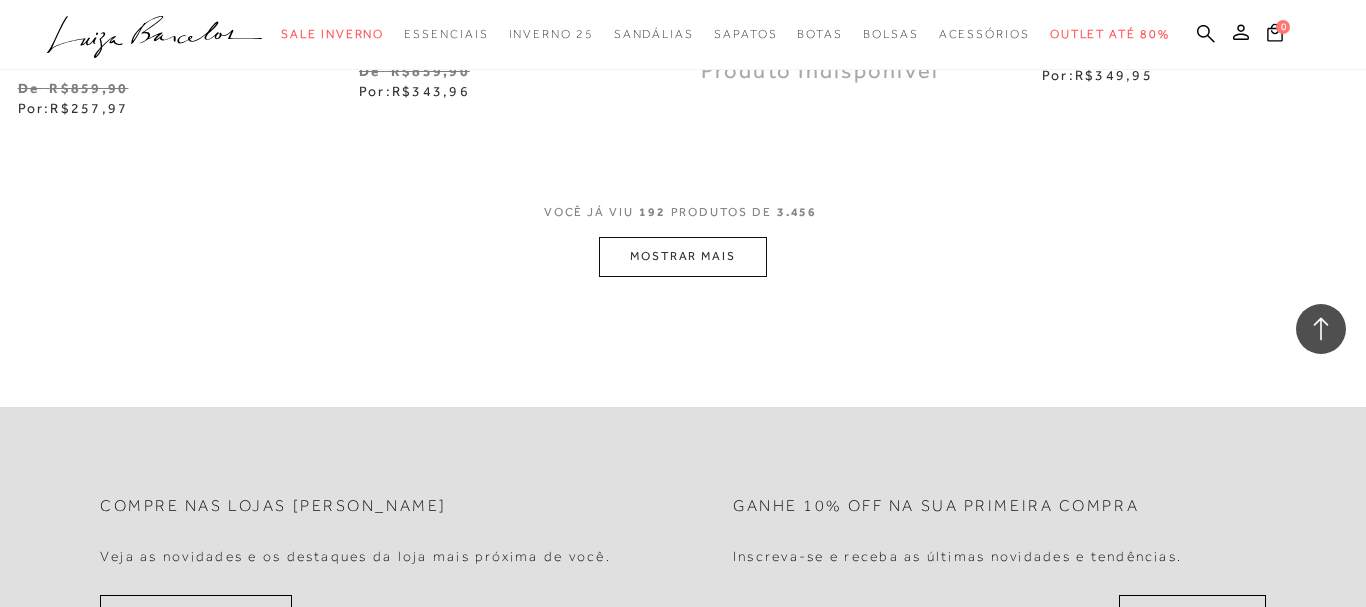 click on "MOSTRAR MAIS" at bounding box center [683, 256] 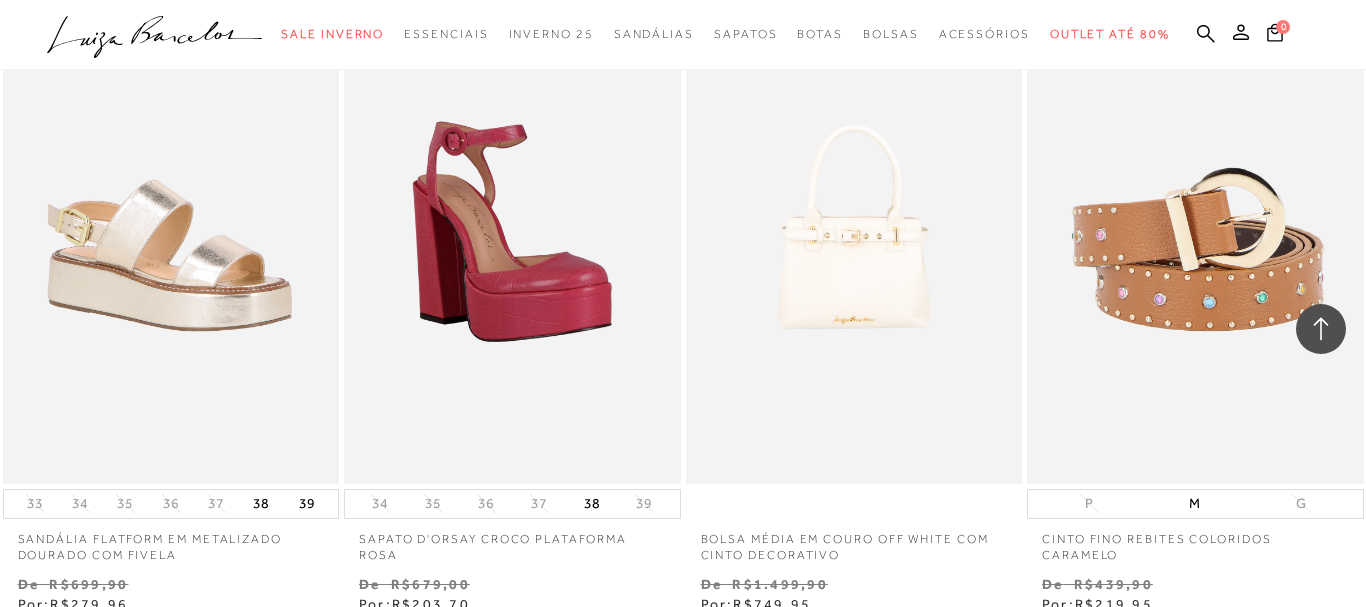 scroll, scrollTop: 32640, scrollLeft: 0, axis: vertical 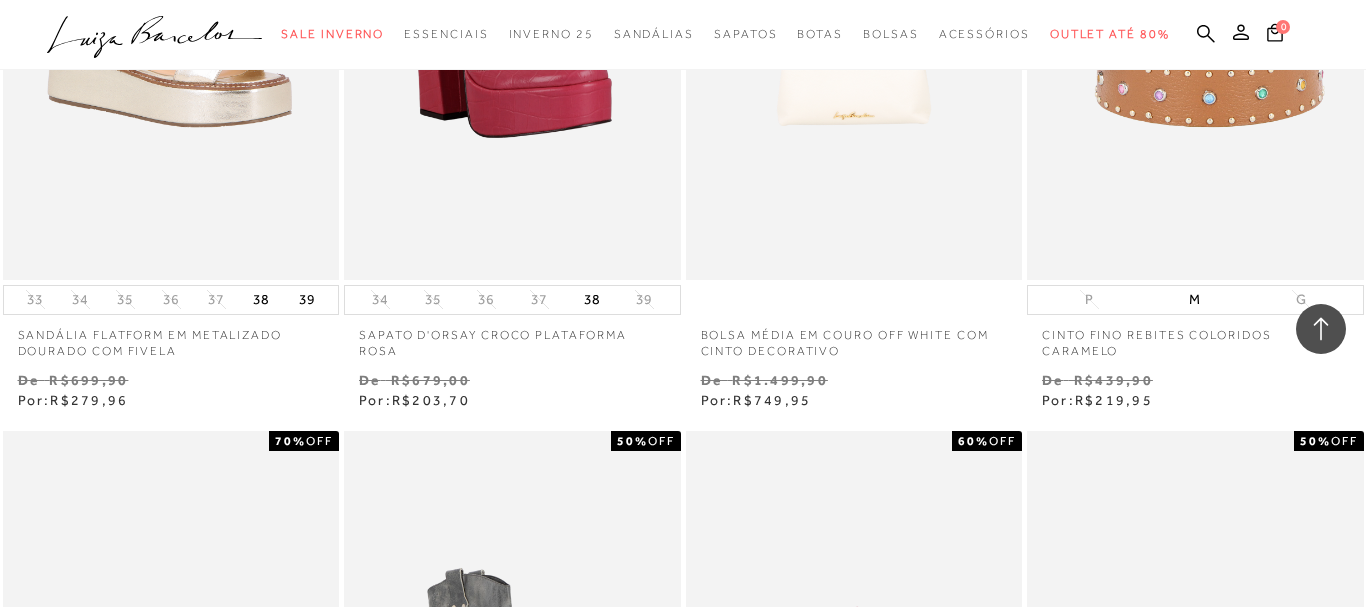 click on "SANDÁLIA FLATFORM EM METALIZADO DOURADO COM FIVELA
60% OFF" at bounding box center (171, 92) 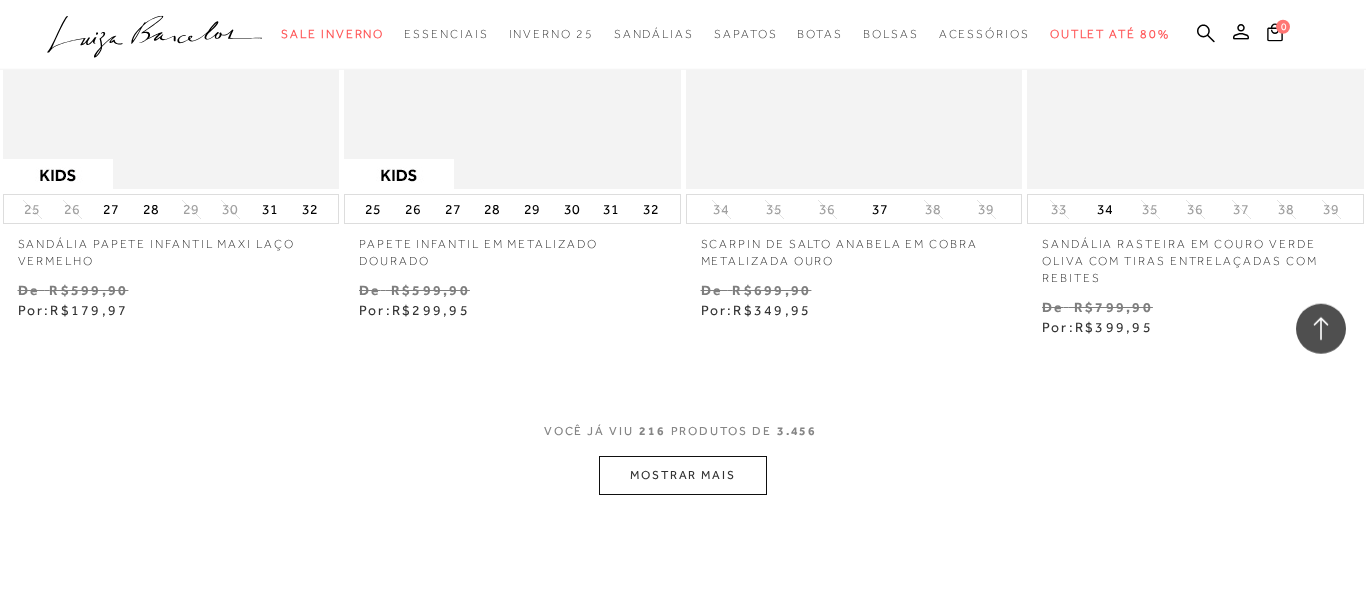 scroll, scrollTop: 35598, scrollLeft: 0, axis: vertical 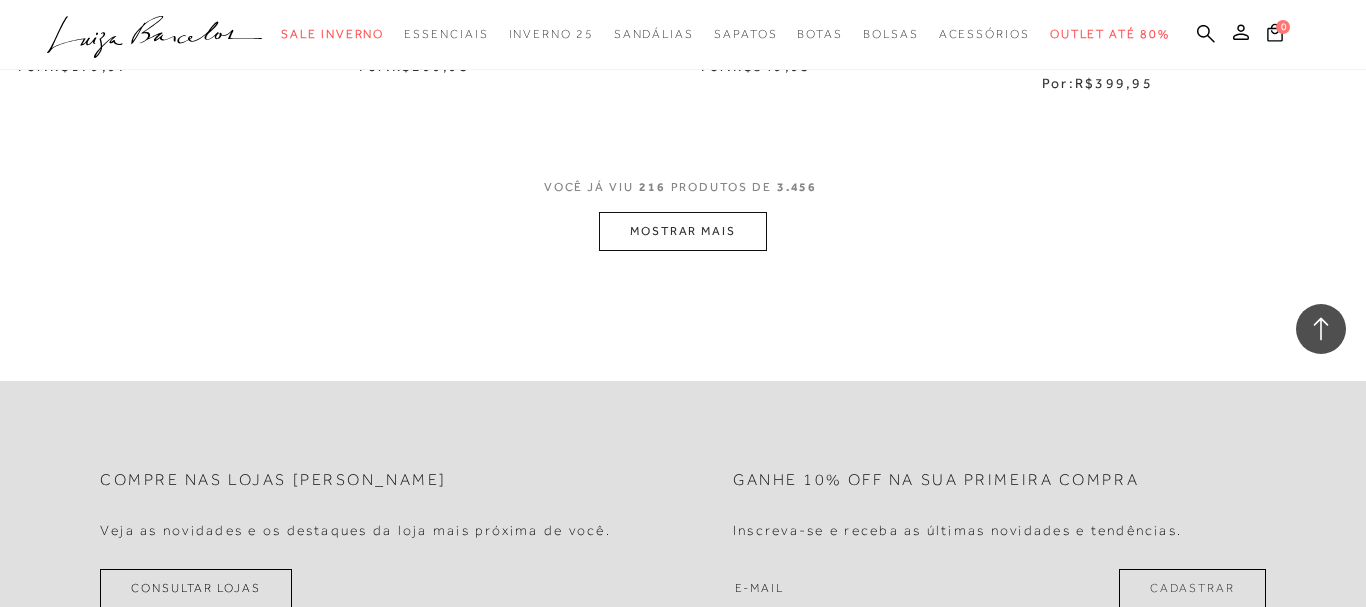 click on "MOSTRAR MAIS" at bounding box center [683, 231] 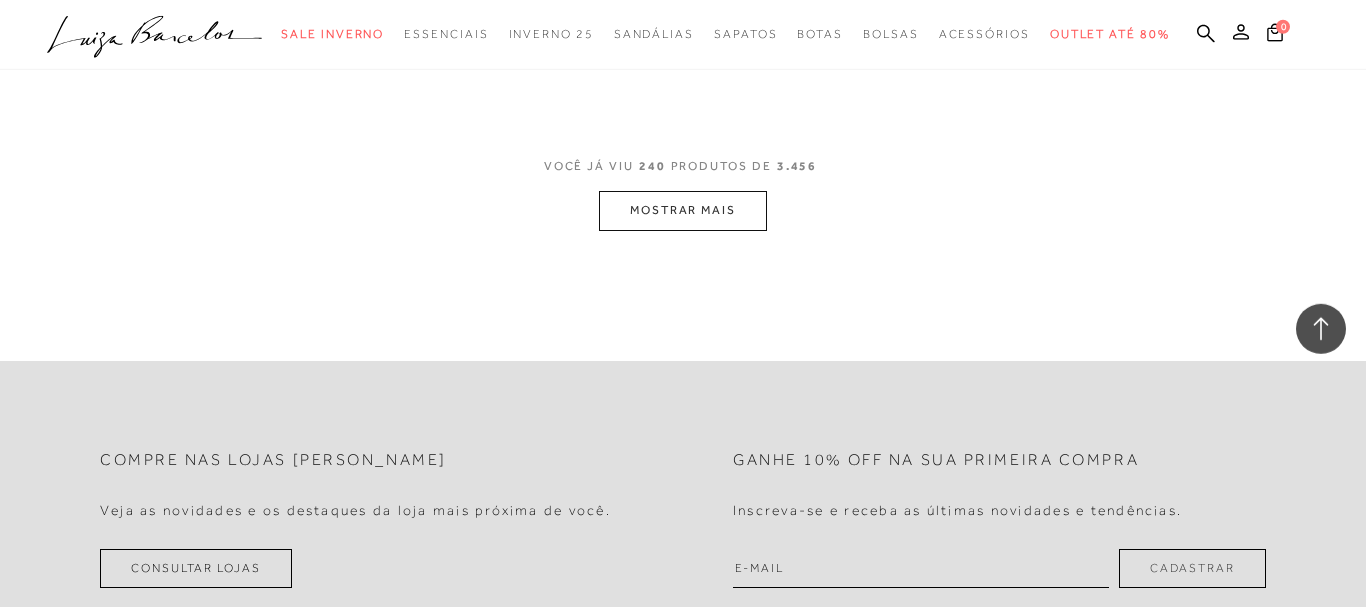 scroll, scrollTop: 39474, scrollLeft: 0, axis: vertical 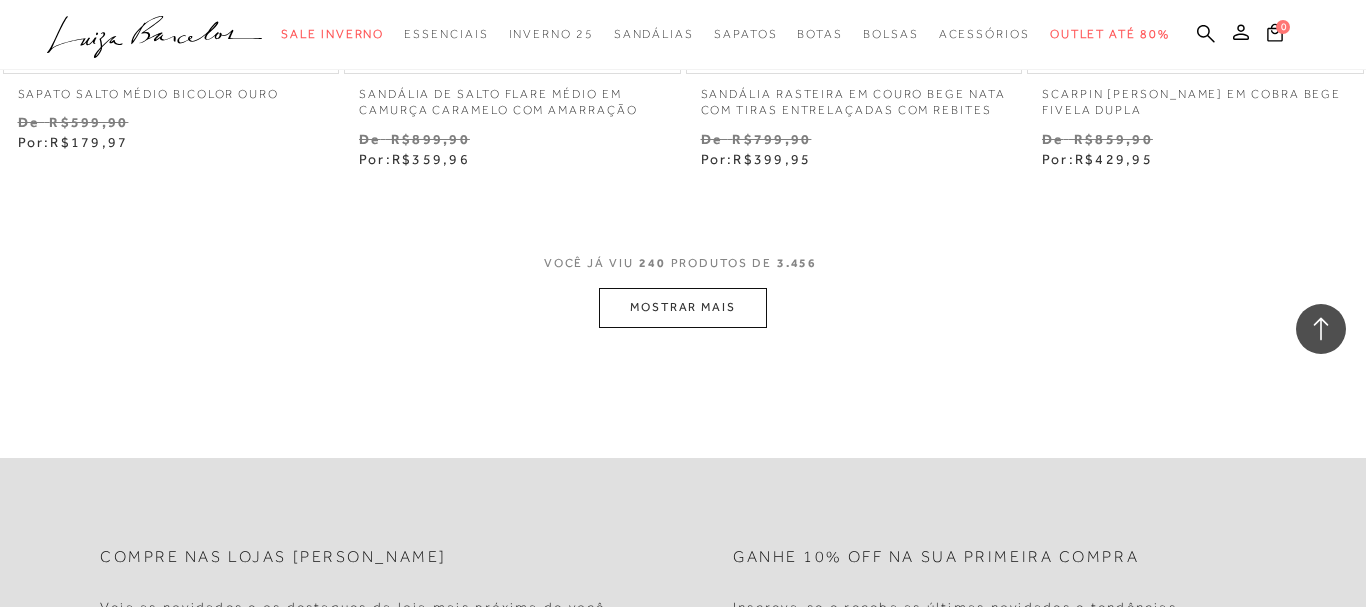 click on "MOSTRAR MAIS" at bounding box center (683, 307) 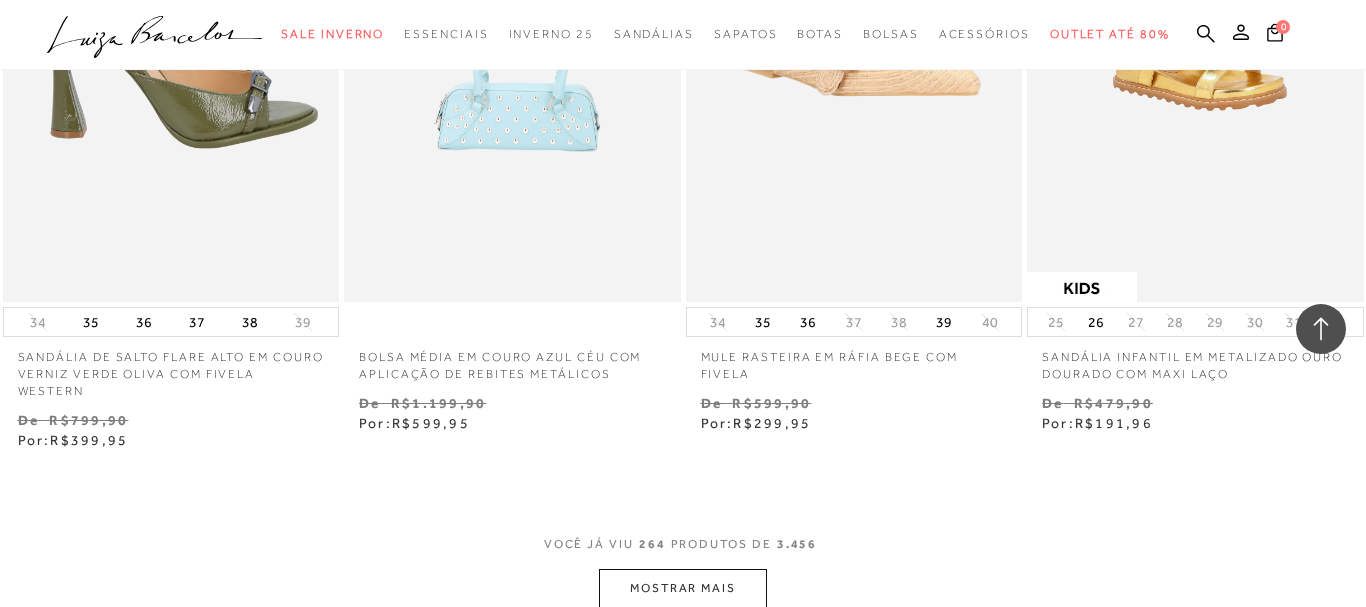 scroll, scrollTop: 43452, scrollLeft: 0, axis: vertical 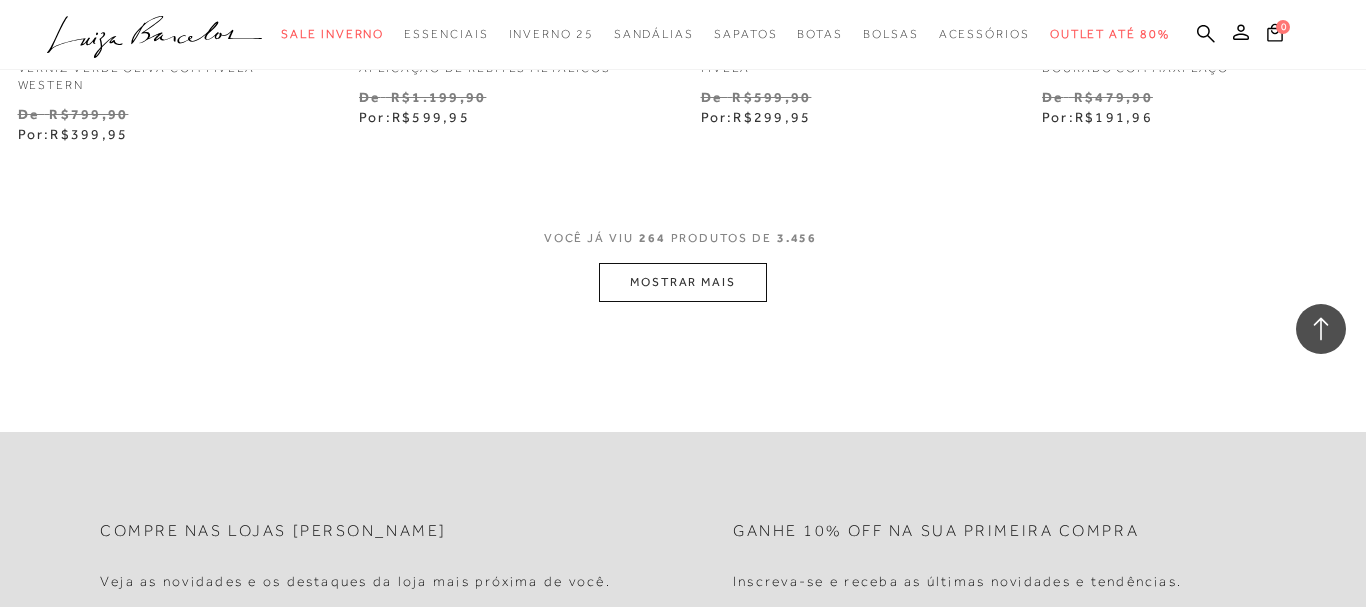 click on "MOSTRAR MAIS" at bounding box center [683, 282] 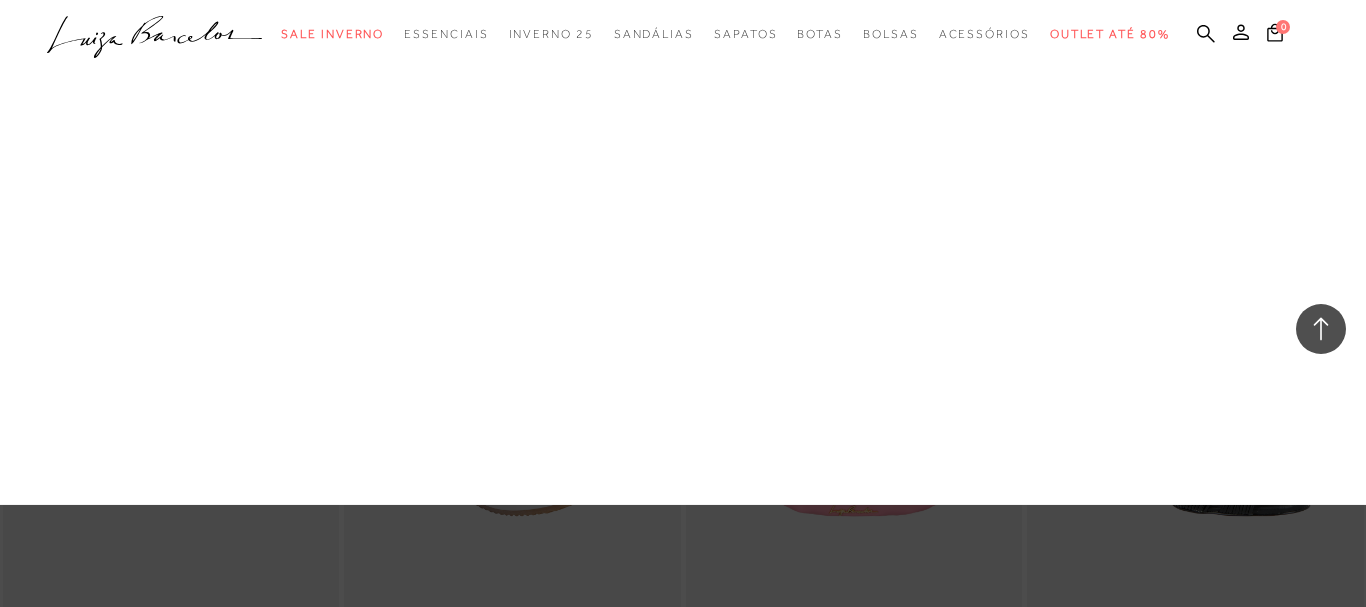 scroll, scrollTop: 43860, scrollLeft: 0, axis: vertical 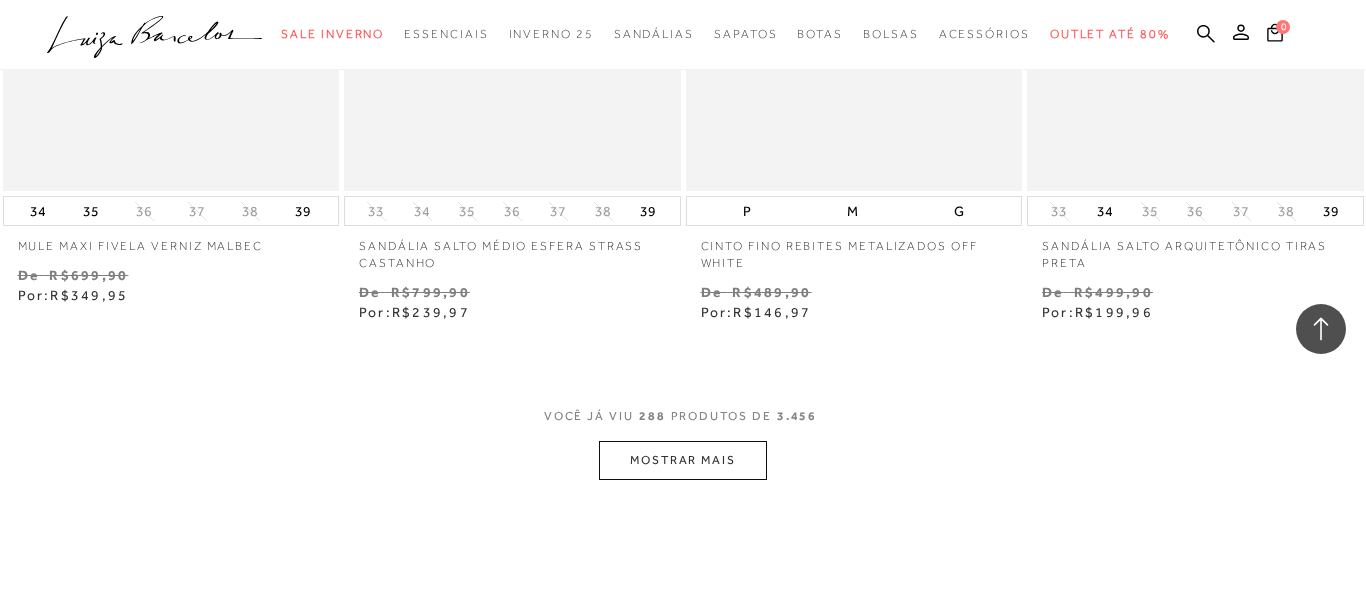 click on "MOSTRAR MAIS" at bounding box center (683, 460) 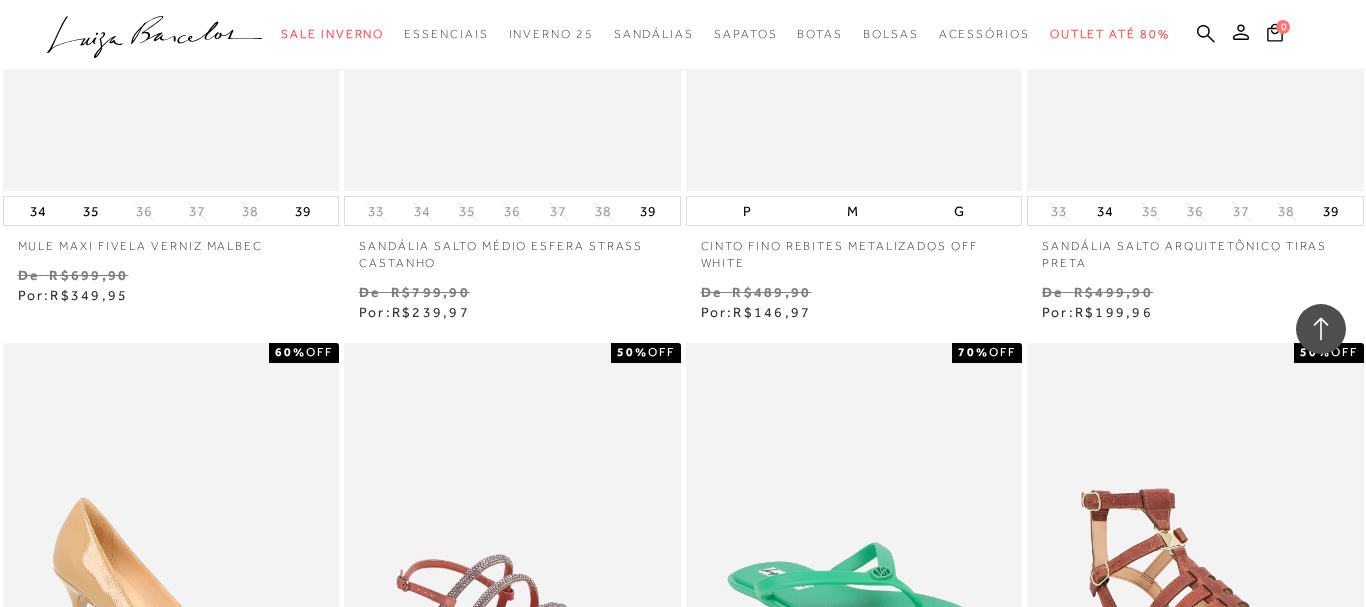 scroll, scrollTop: 47022, scrollLeft: 0, axis: vertical 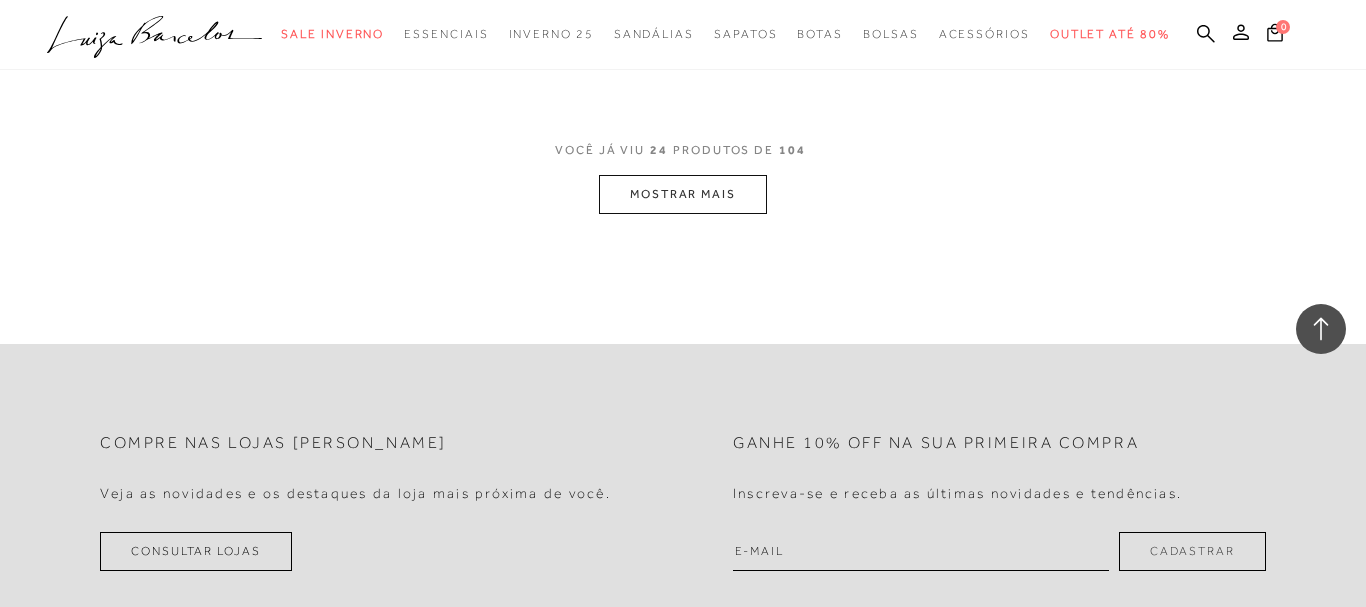 click on "MOSTRAR MAIS" at bounding box center (683, 194) 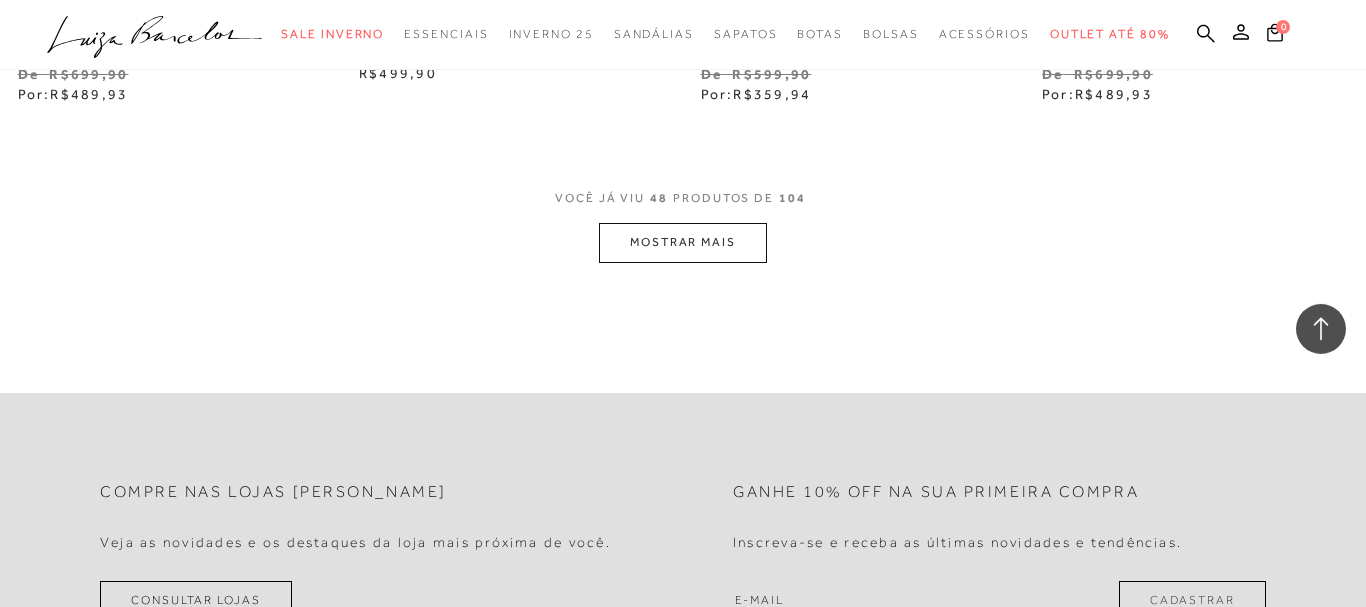 scroll, scrollTop: 7956, scrollLeft: 0, axis: vertical 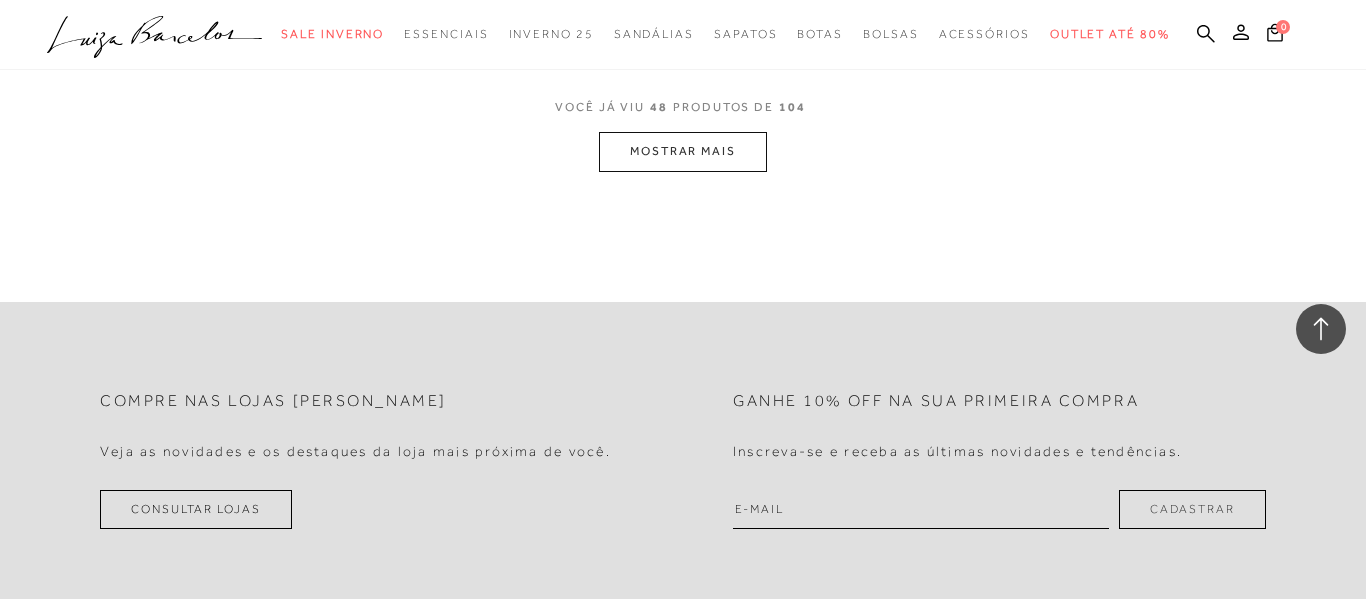 click on "MOSTRAR MAIS" at bounding box center [683, 151] 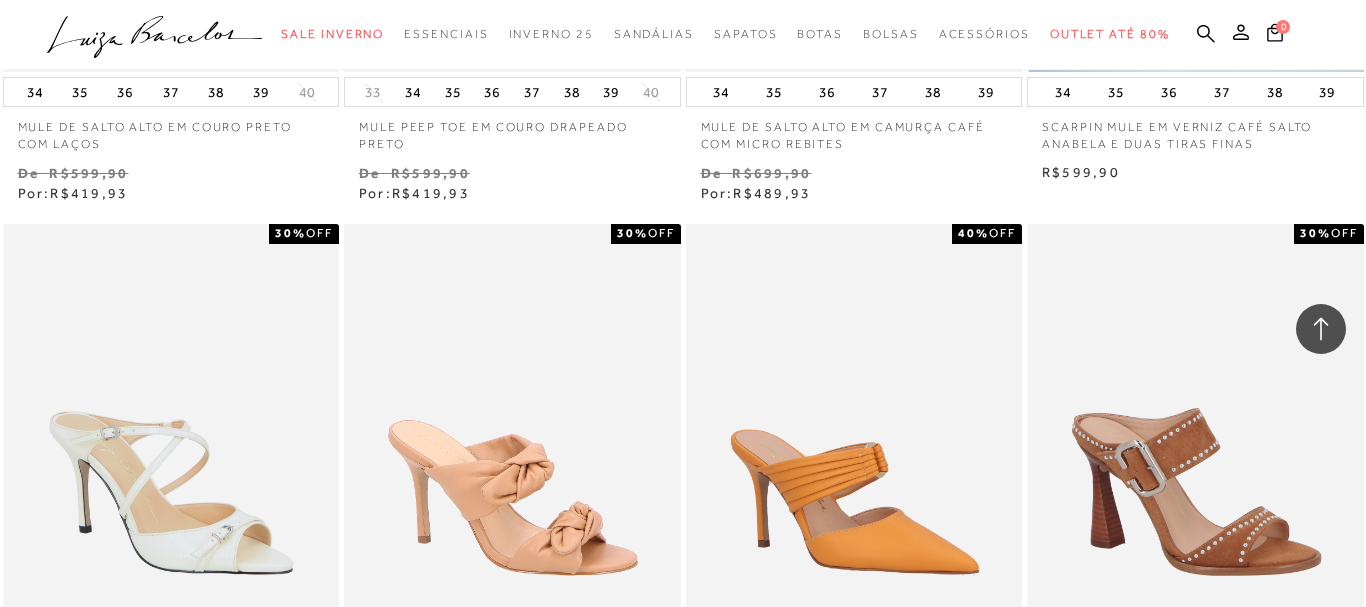 scroll, scrollTop: 8772, scrollLeft: 0, axis: vertical 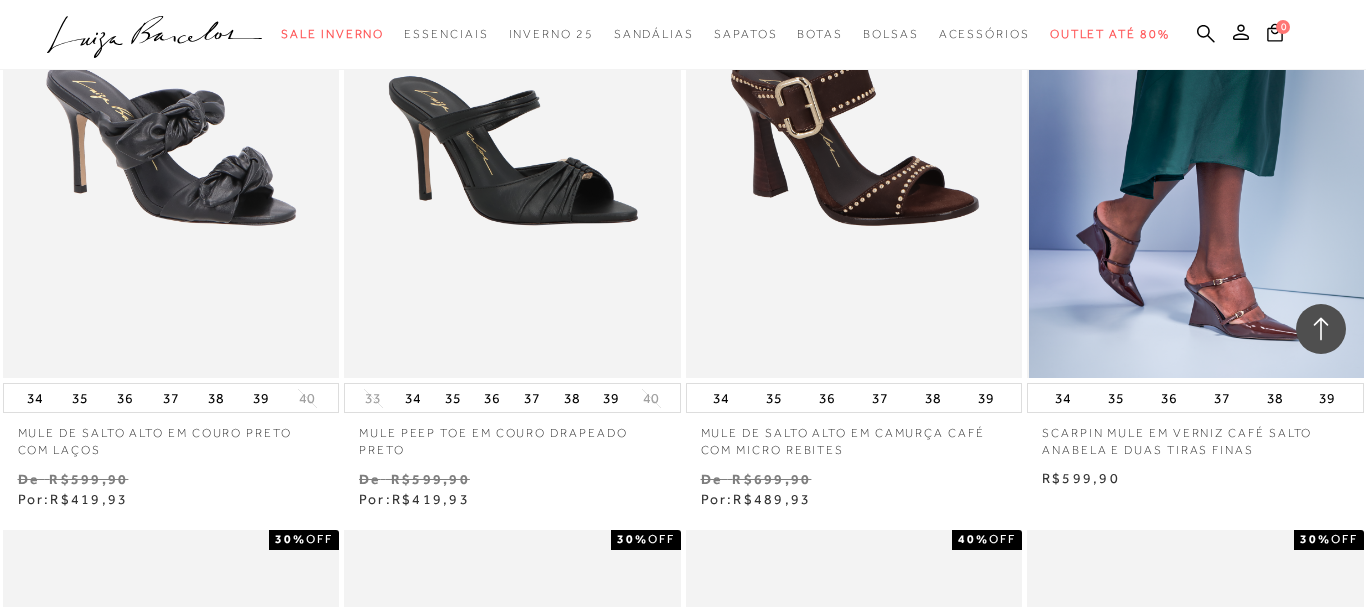 click at bounding box center (1196, 126) 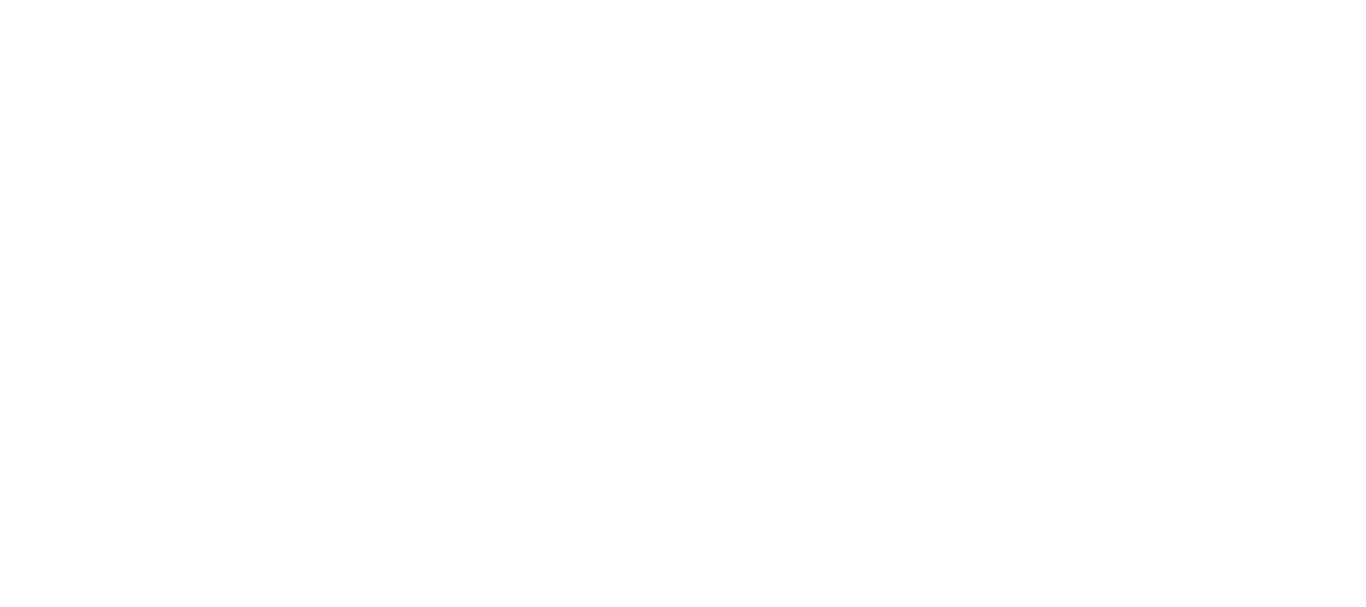 scroll, scrollTop: 0, scrollLeft: 0, axis: both 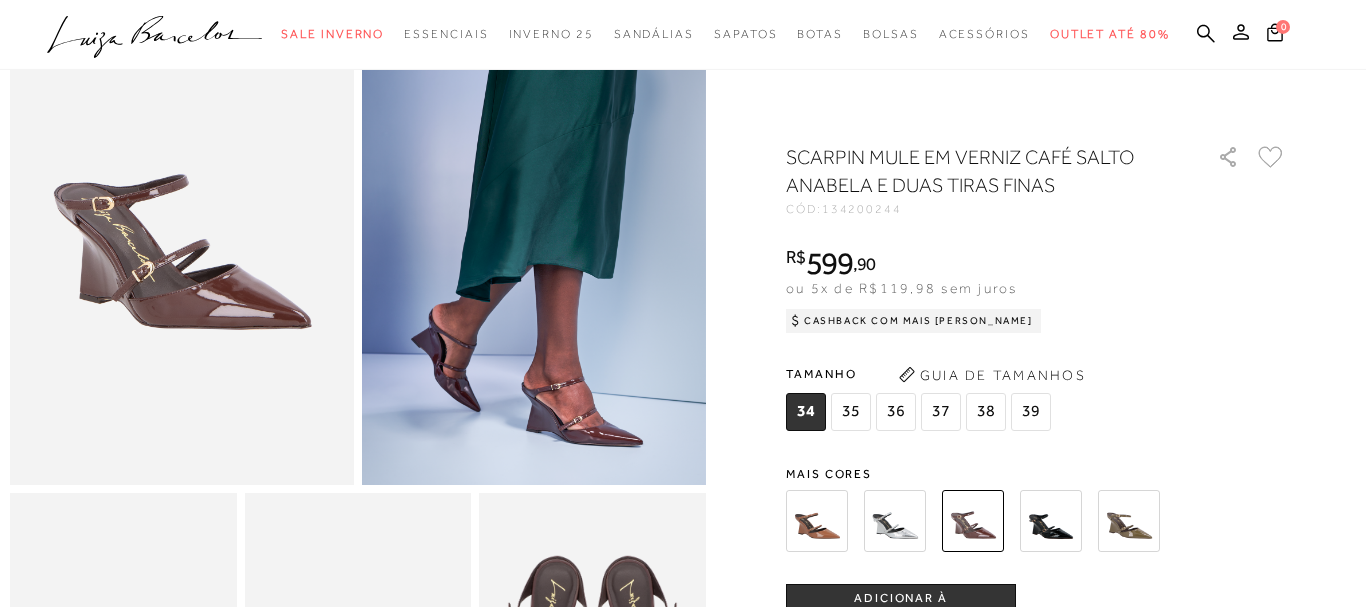 click at bounding box center [1051, 521] 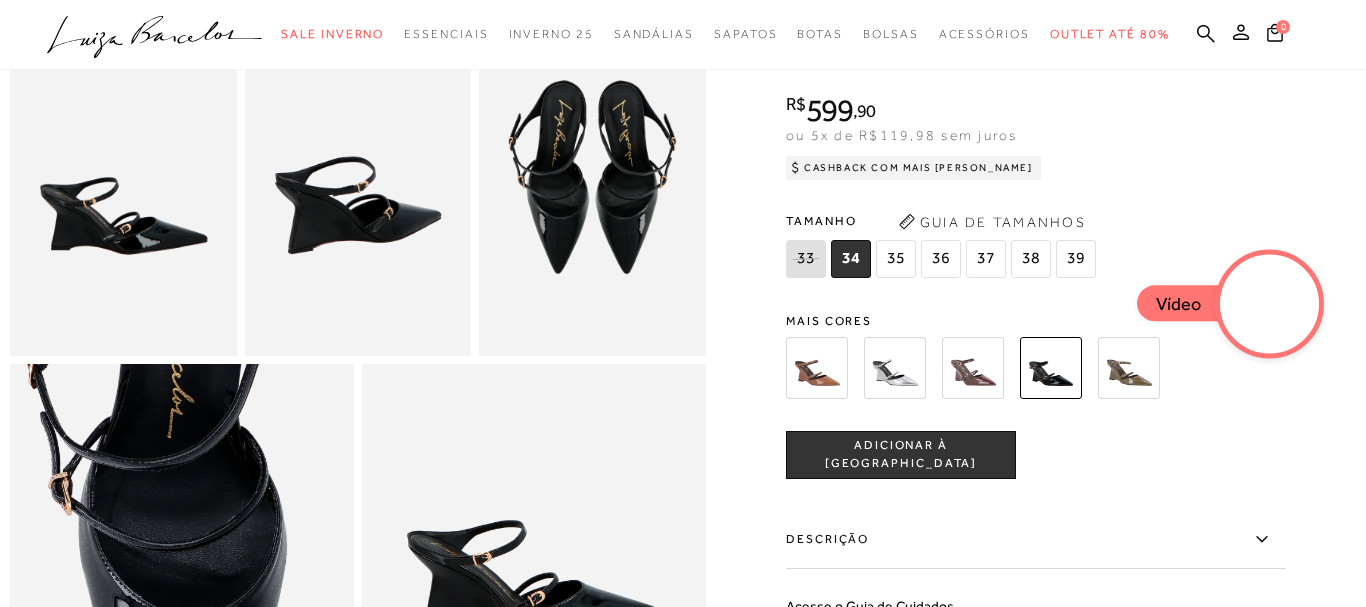 scroll, scrollTop: 204, scrollLeft: 0, axis: vertical 